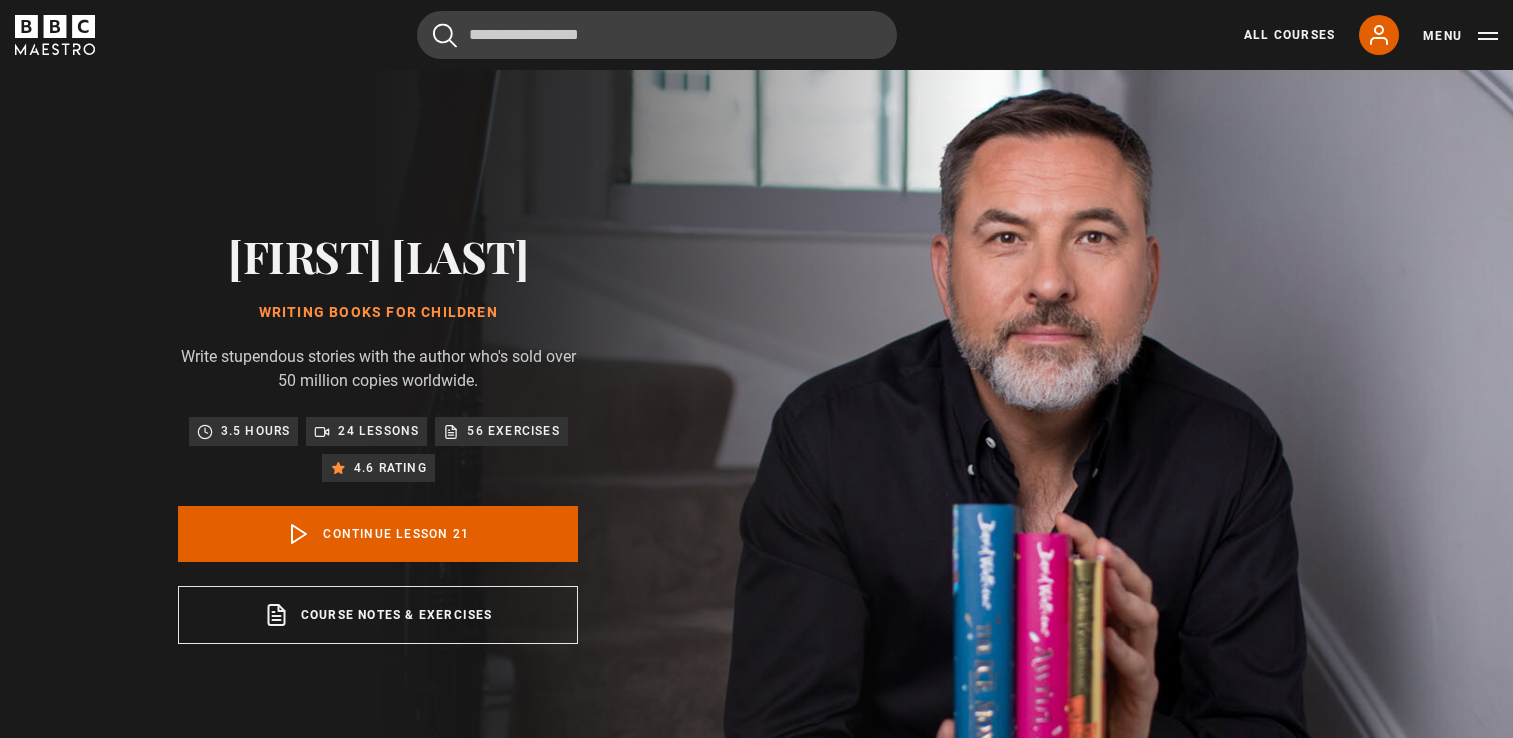 scroll, scrollTop: 0, scrollLeft: 0, axis: both 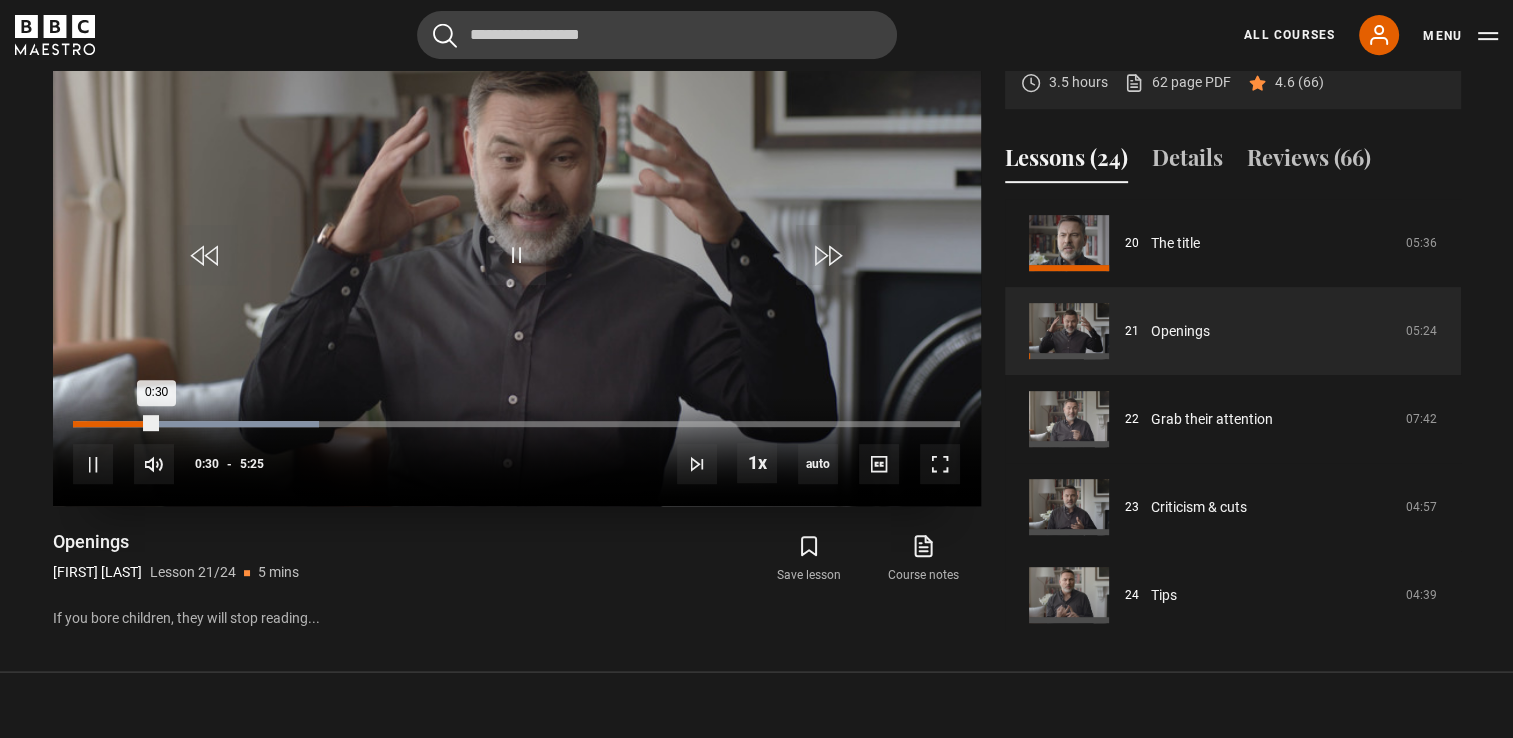 drag, startPoint x: 74, startPoint y: 417, endPoint x: 84, endPoint y: 434, distance: 19.723083 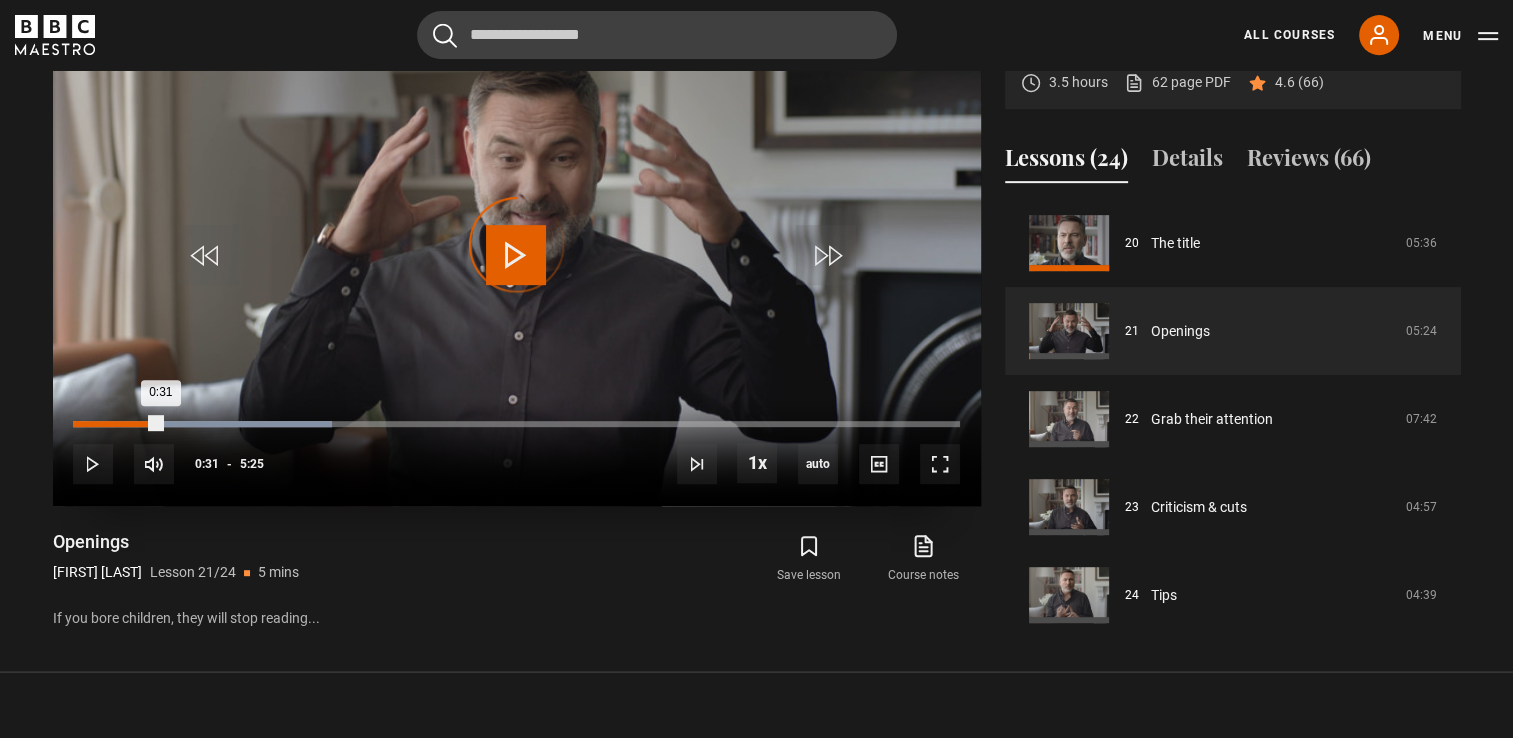 click on "Loaded :  29.23% 0:01 0:31" at bounding box center (516, 424) 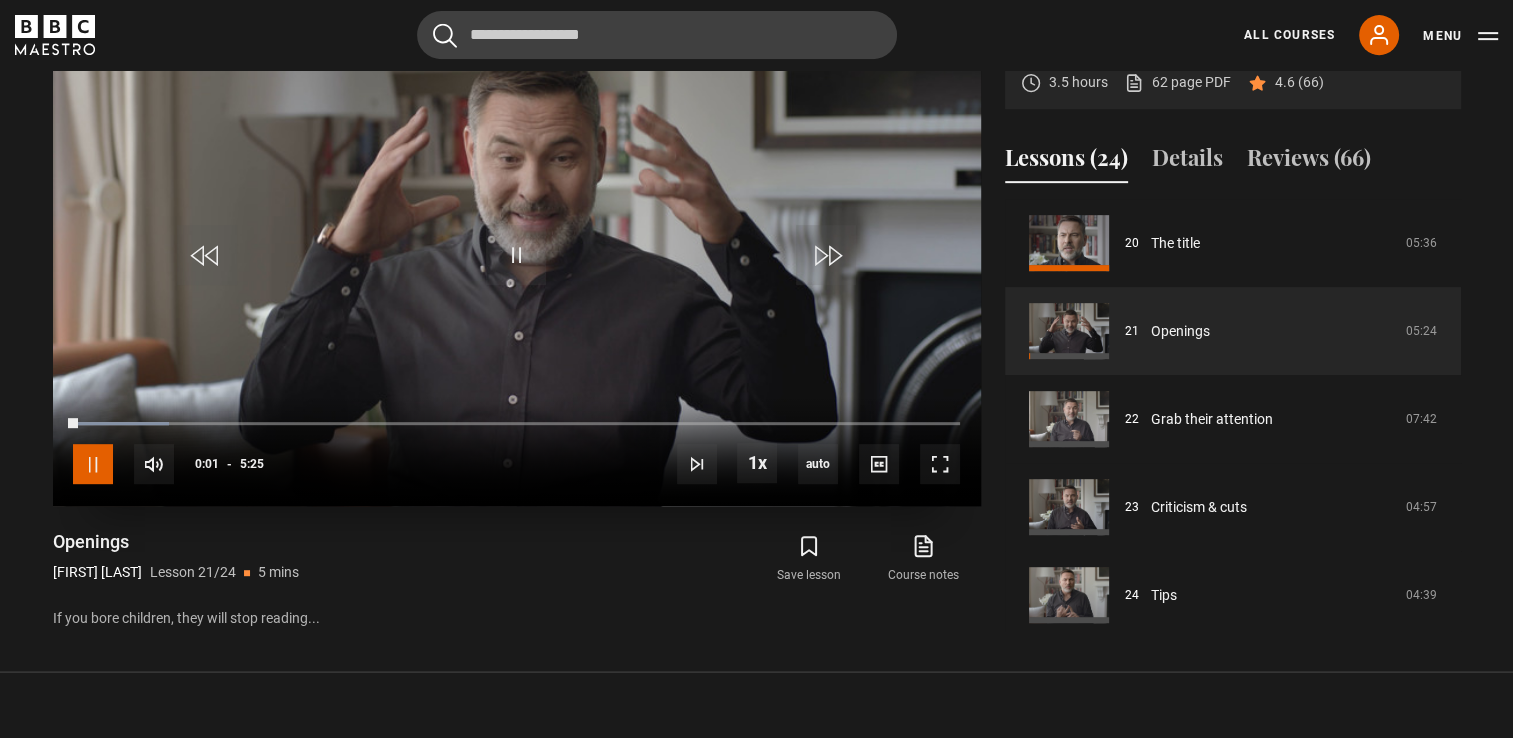 click at bounding box center (93, 464) 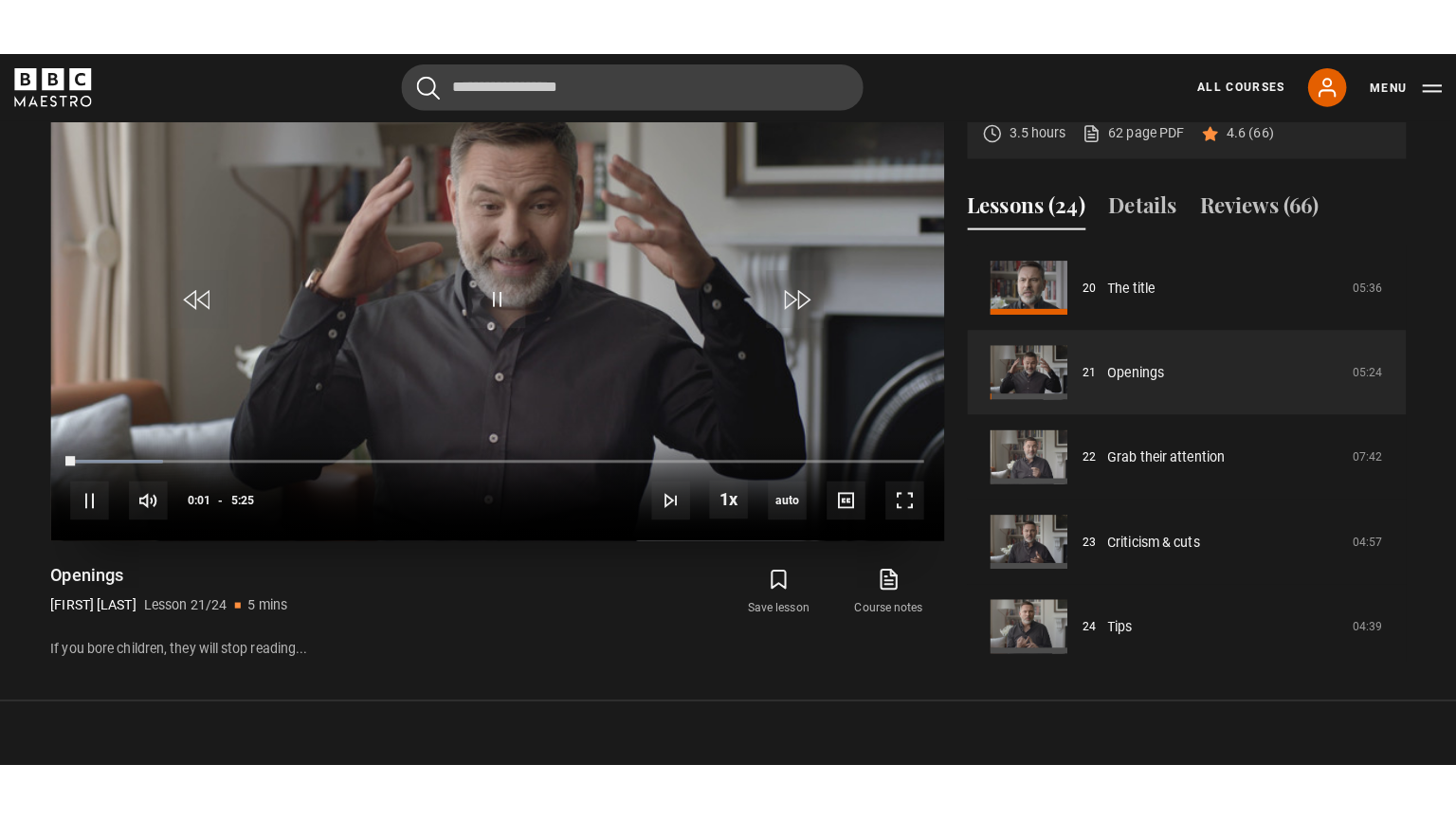 scroll, scrollTop: 838, scrollLeft: 0, axis: vertical 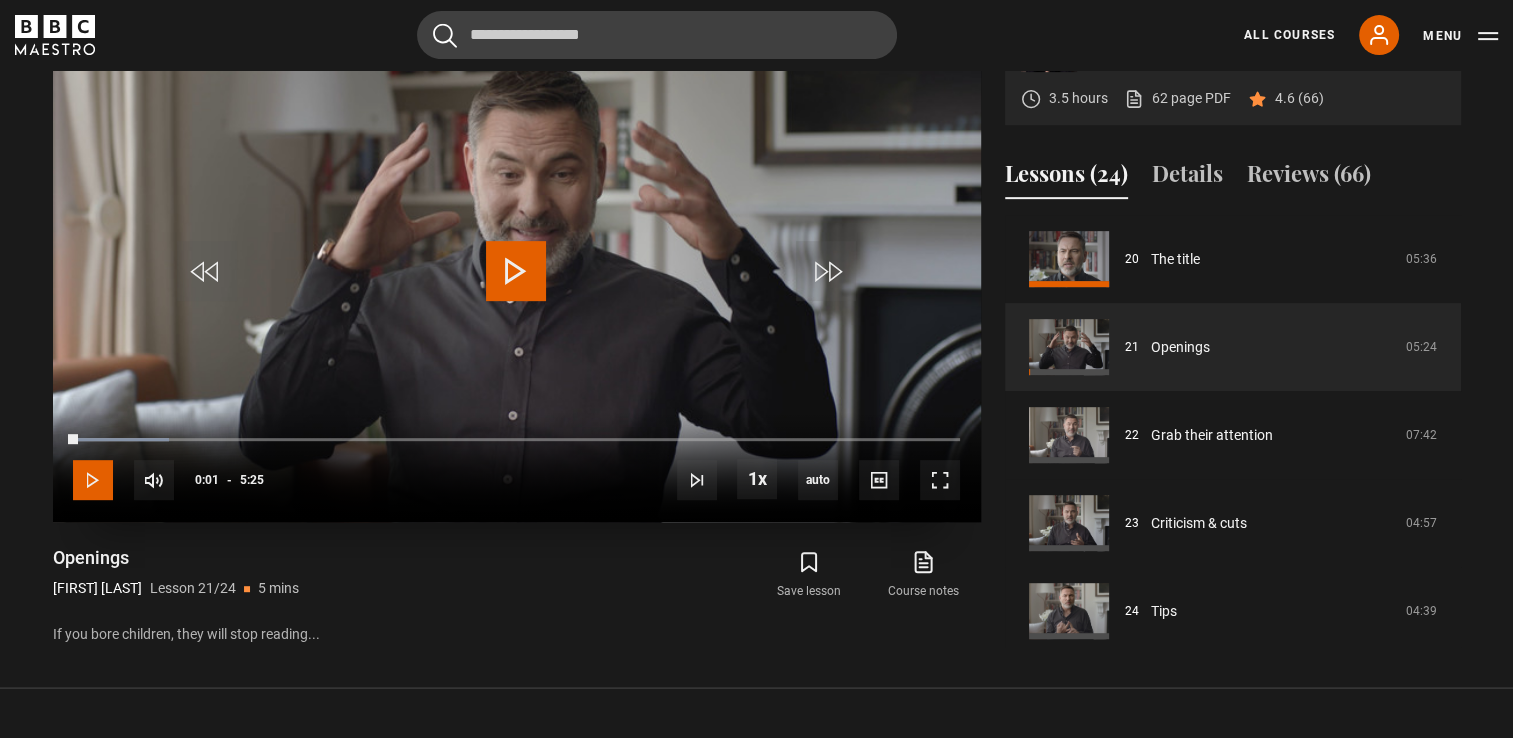 click at bounding box center (93, 480) 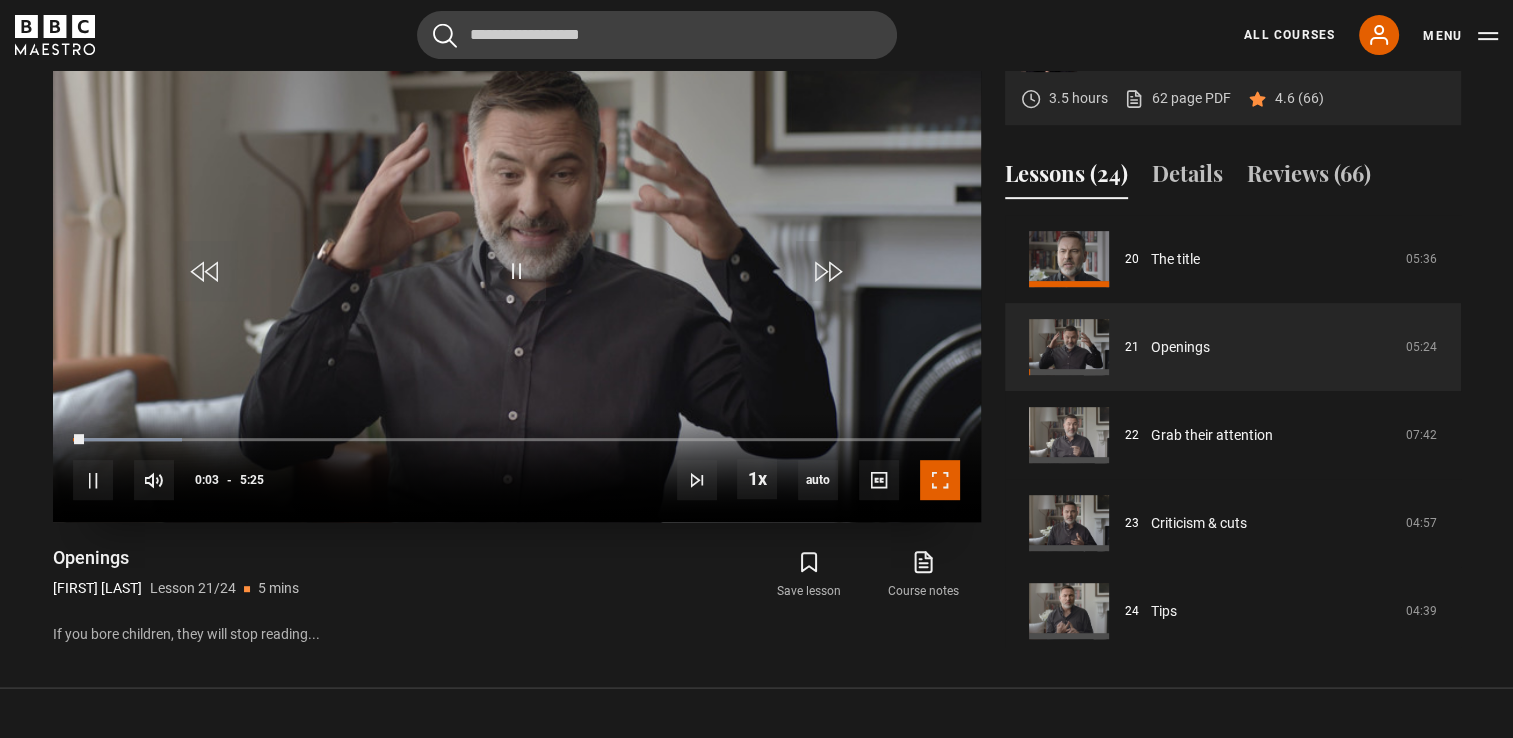 click at bounding box center [940, 480] 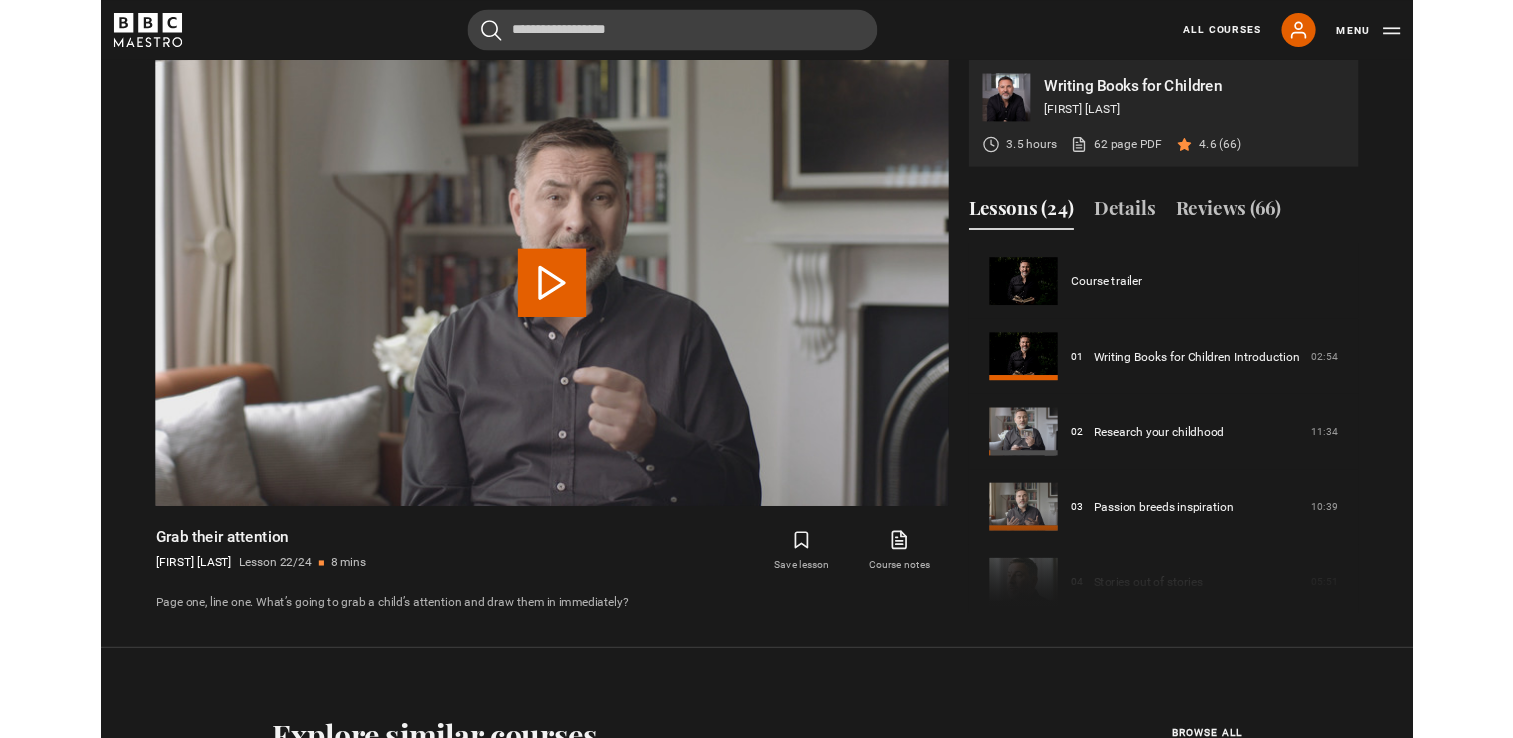 scroll, scrollTop: 874, scrollLeft: 0, axis: vertical 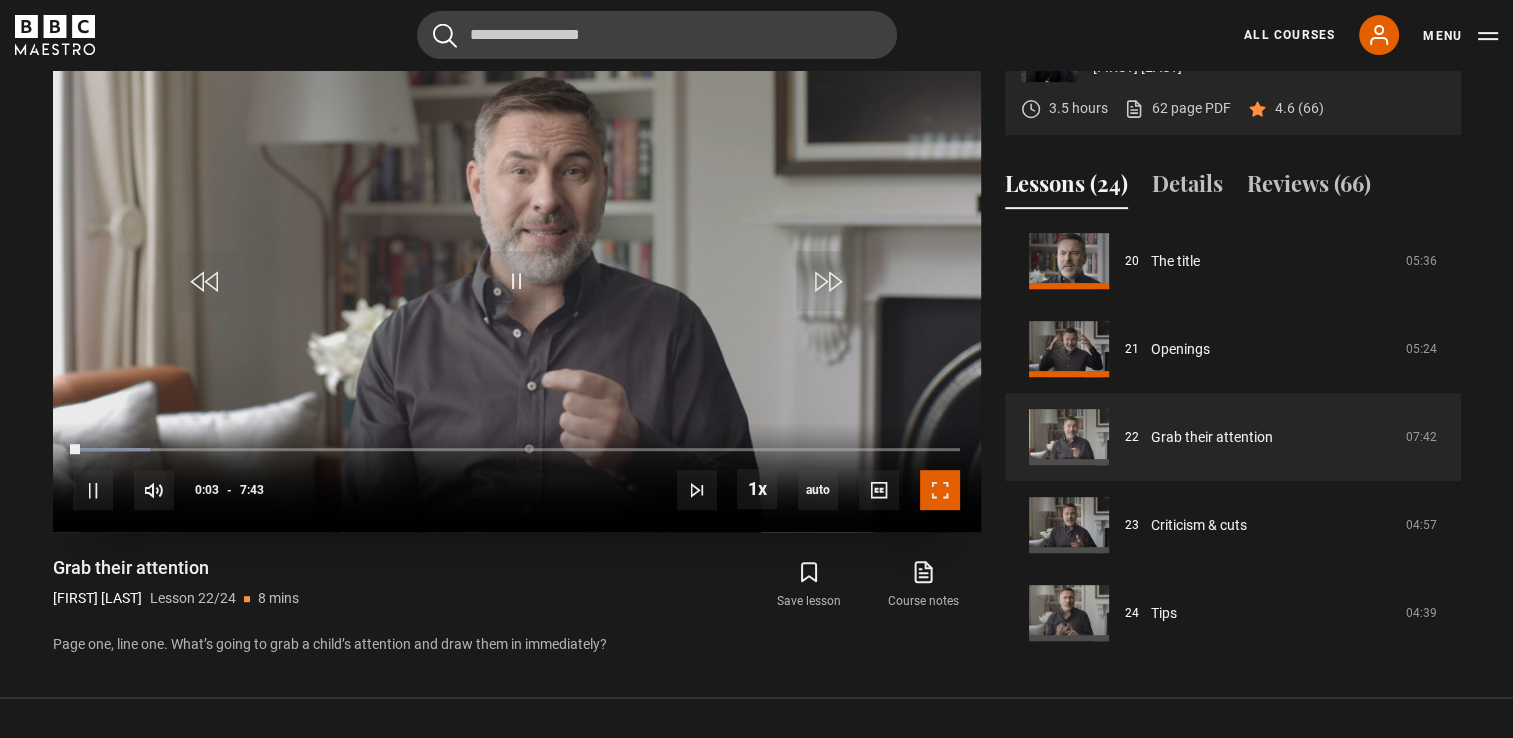 click at bounding box center (940, 490) 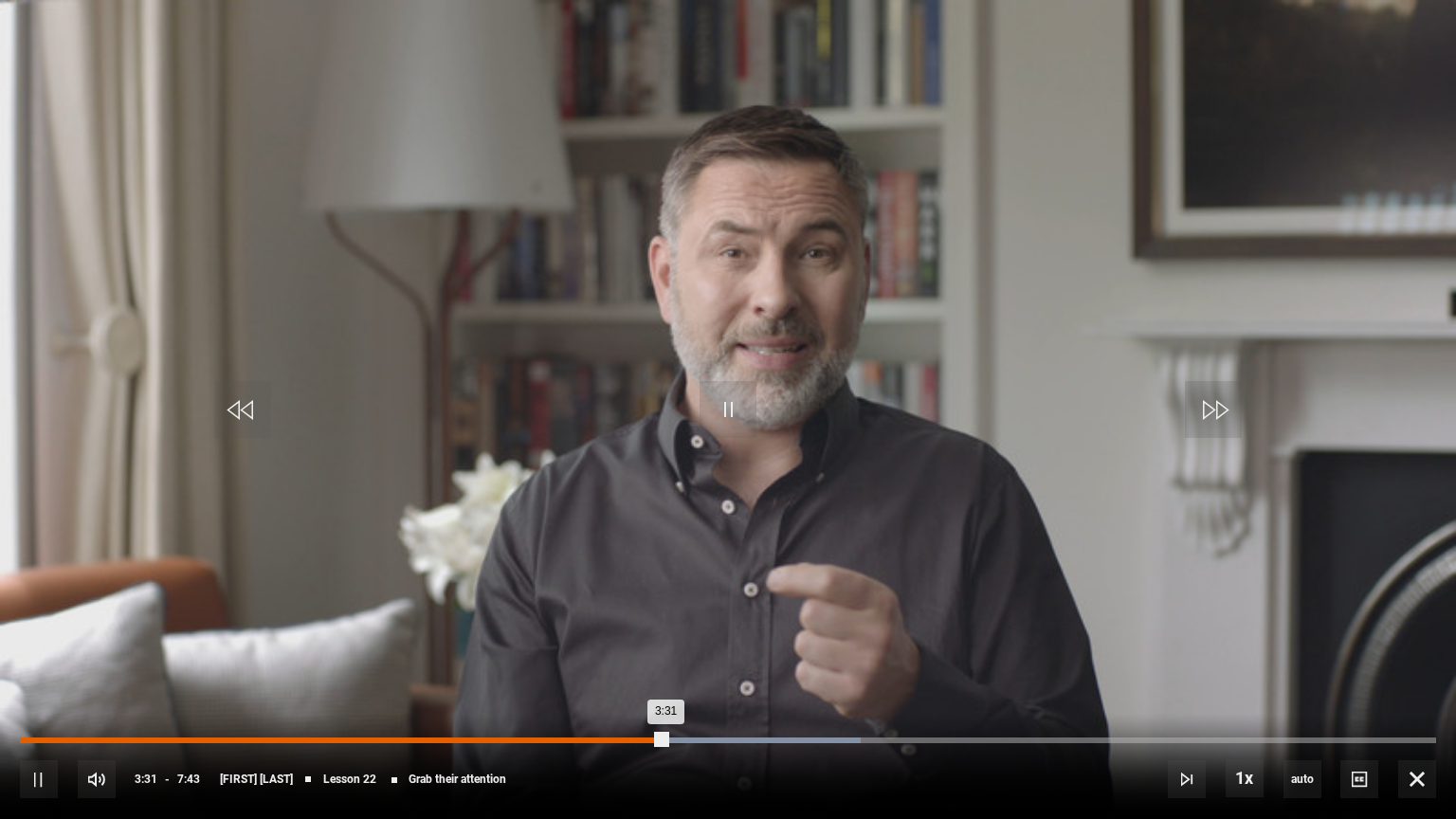 click on "3:23" at bounding box center [645, 740] 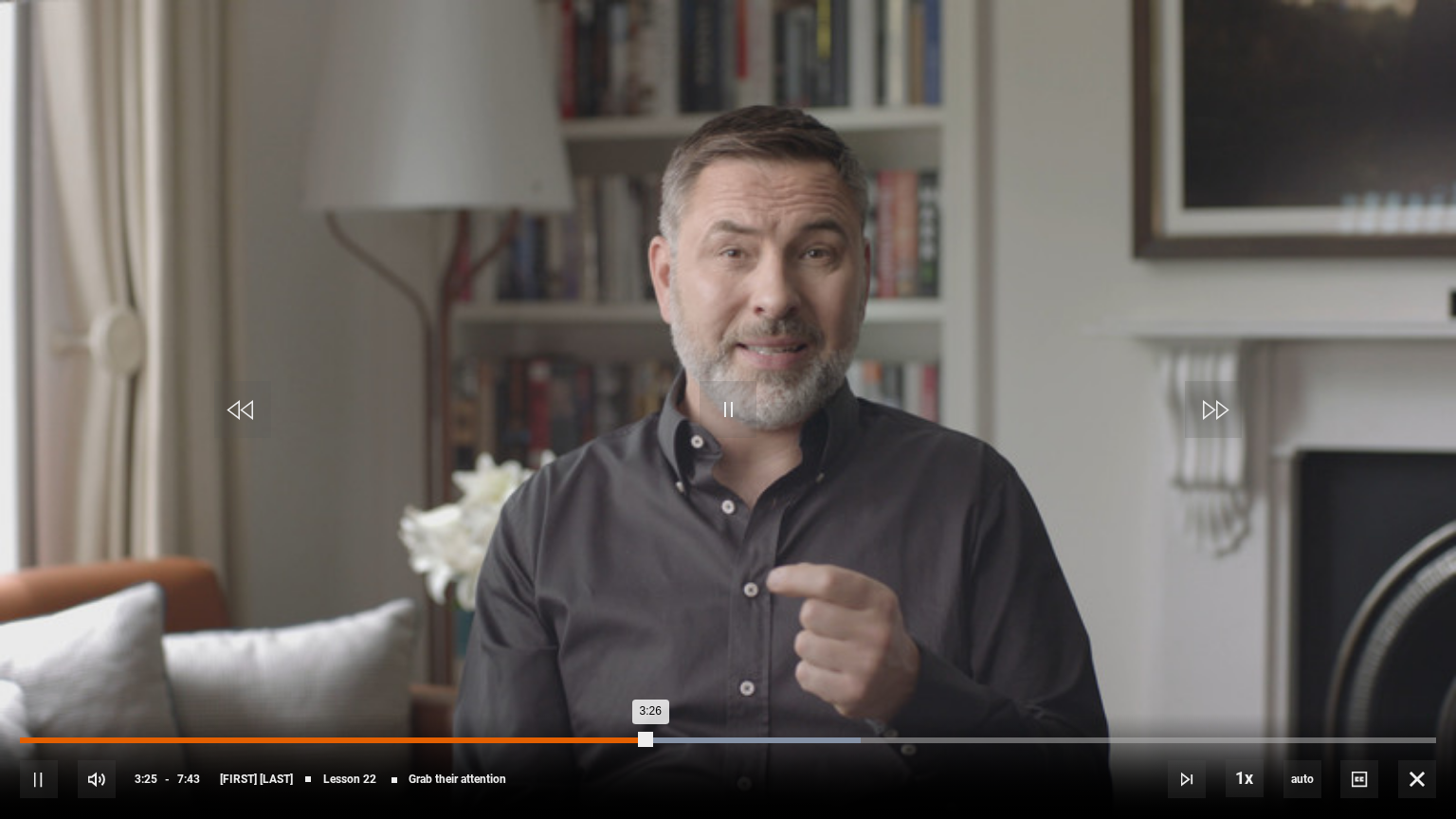 click on "3:26" at bounding box center [335, 740] 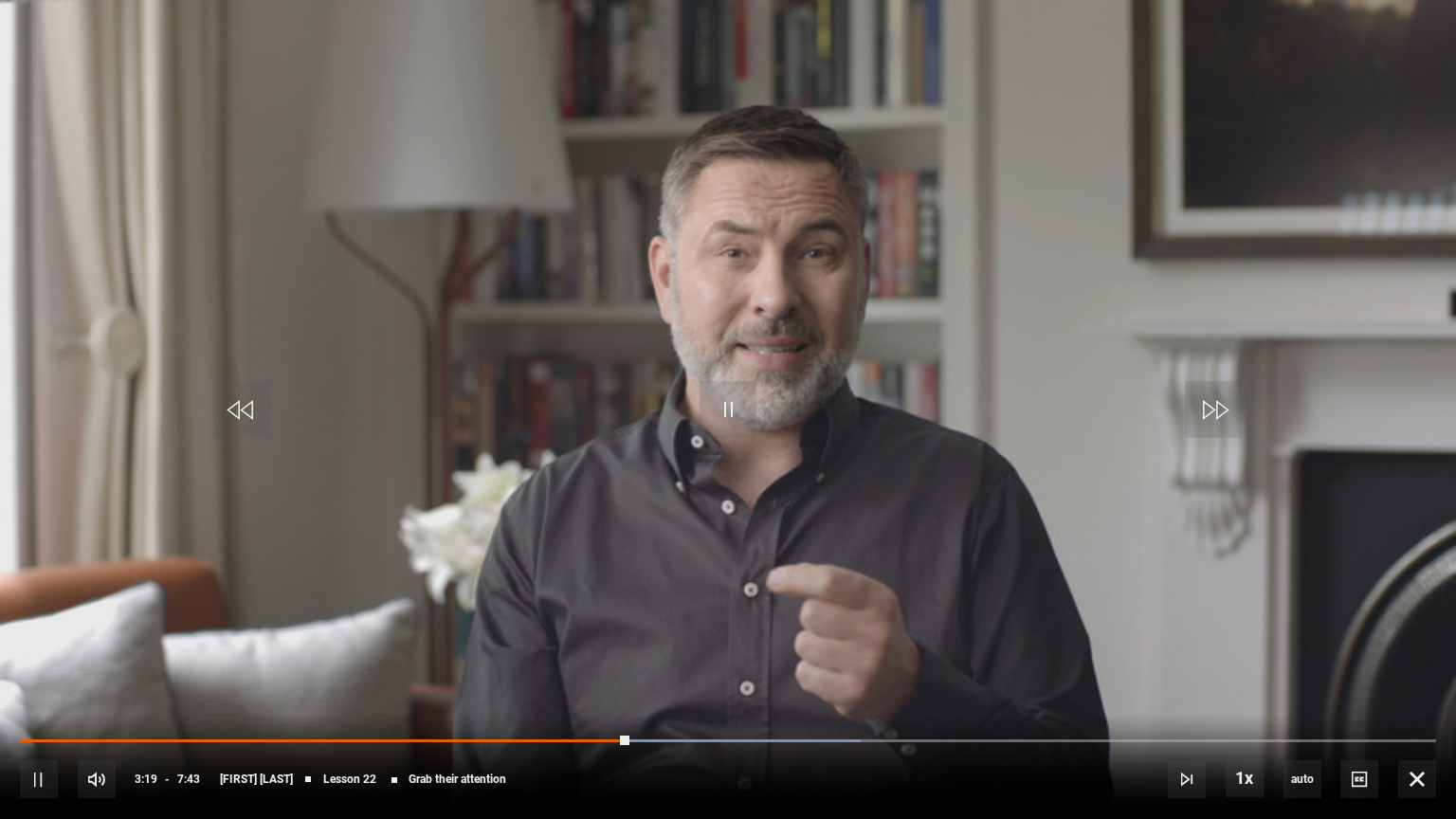 click on "10s Skip Back 10 seconds Pause 10s Skip Forward 10 seconds Loaded :  59.40% 3:16 3:19 Pause Mute Current Time  3:19 - Duration  7:43
[PERSON]
Lesson 22
Grab their attention
1x Playback Rate 2x 1.5x 1x , selected 0.5x auto Quality 360p 720p 1080p 2160p Auto , selected Captions captions off , selected English  Captions" at bounding box center [728, 766] 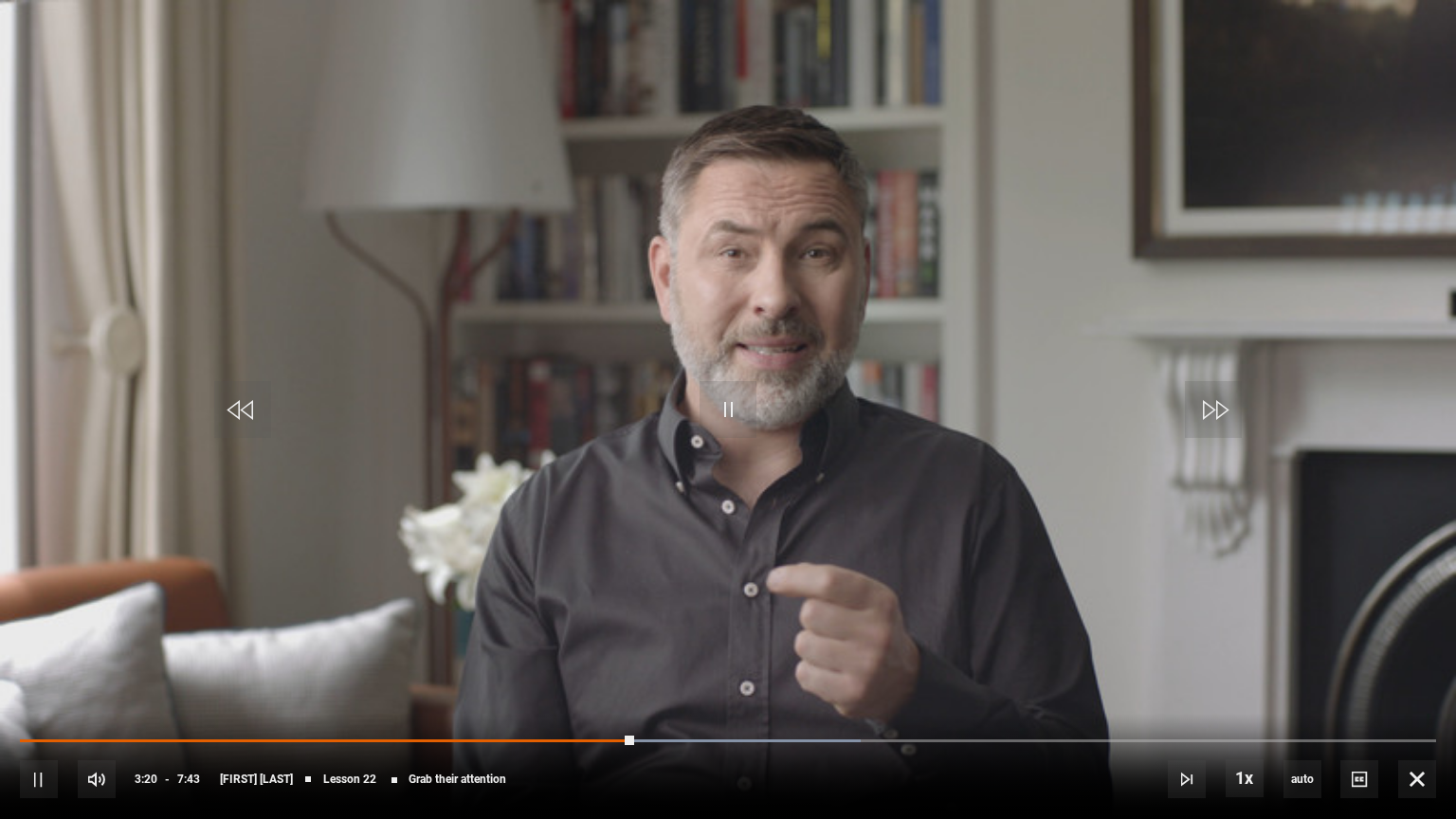 click on "10s Skip Back 10 seconds Pause 10s Skip Forward 10 seconds Loaded :  59.40% 3:07 3:20 Pause Mute Current Time  3:20 - Duration  7:43
[PERSON]
Lesson 22
Grab their attention
1x Playback Rate 2x 1.5x 1x , selected 0.5x auto Quality 360p 720p 1080p 2160p Auto , selected Captions captions off , selected English  Captions" at bounding box center (728, 766) 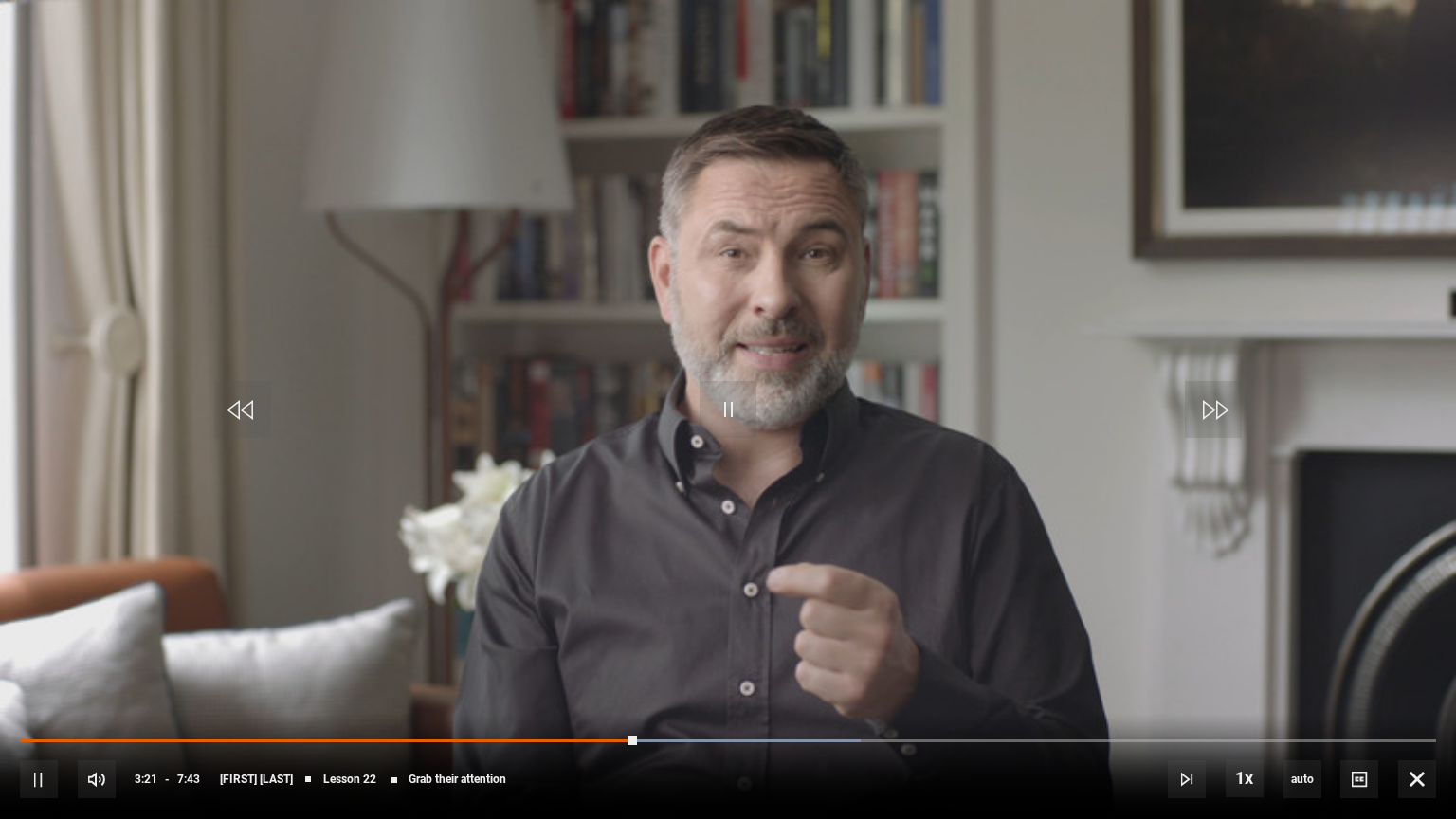 click on "10s Skip Back 10 seconds Pause 10s Skip Forward 10 seconds Loaded :  59.40% 3:07 3:21 Pause Mute Current Time  3:21 - Duration  7:43
[PERSON]
Lesson 22
Grab their attention
1x Playback Rate 2x 1.5x 1x , selected 0.5x auto Quality 360p 720p 1080p 2160p Auto , selected Captions captions off , selected English  Captions" at bounding box center [728, 766] 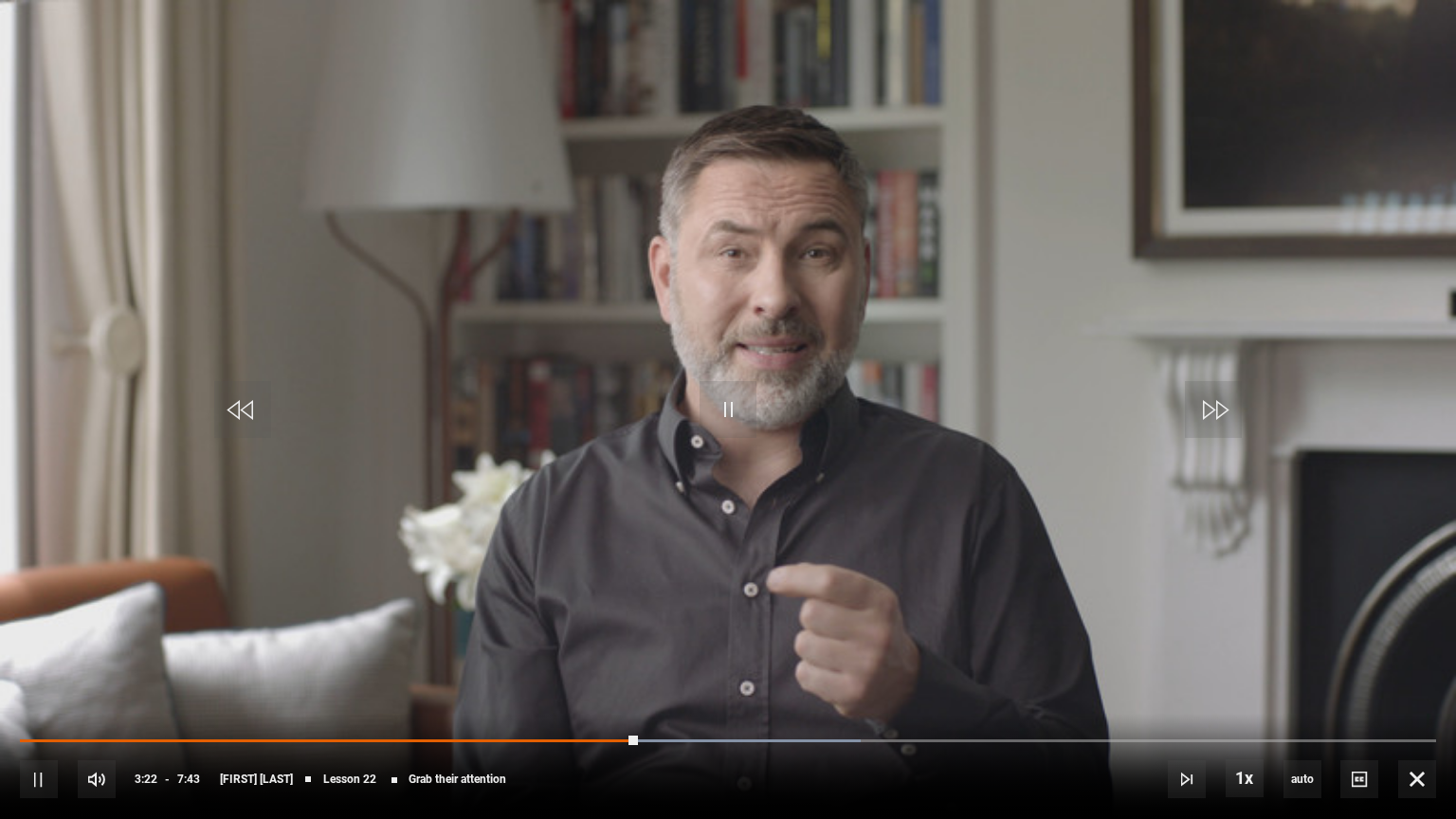 click on "10s Skip Back 10 seconds Pause 10s Skip Forward 10 seconds Loaded :  59.40% 3:07 3:22 Pause Mute Current Time  3:22 - Duration  7:43
[PERSON]
Lesson 22
Grab their attention
1x Playback Rate 2x 1.5x 1x , selected 0.5x auto Quality 360p 720p 1080p 2160p Auto , selected Captions captions off , selected English  Captions" at bounding box center [728, 766] 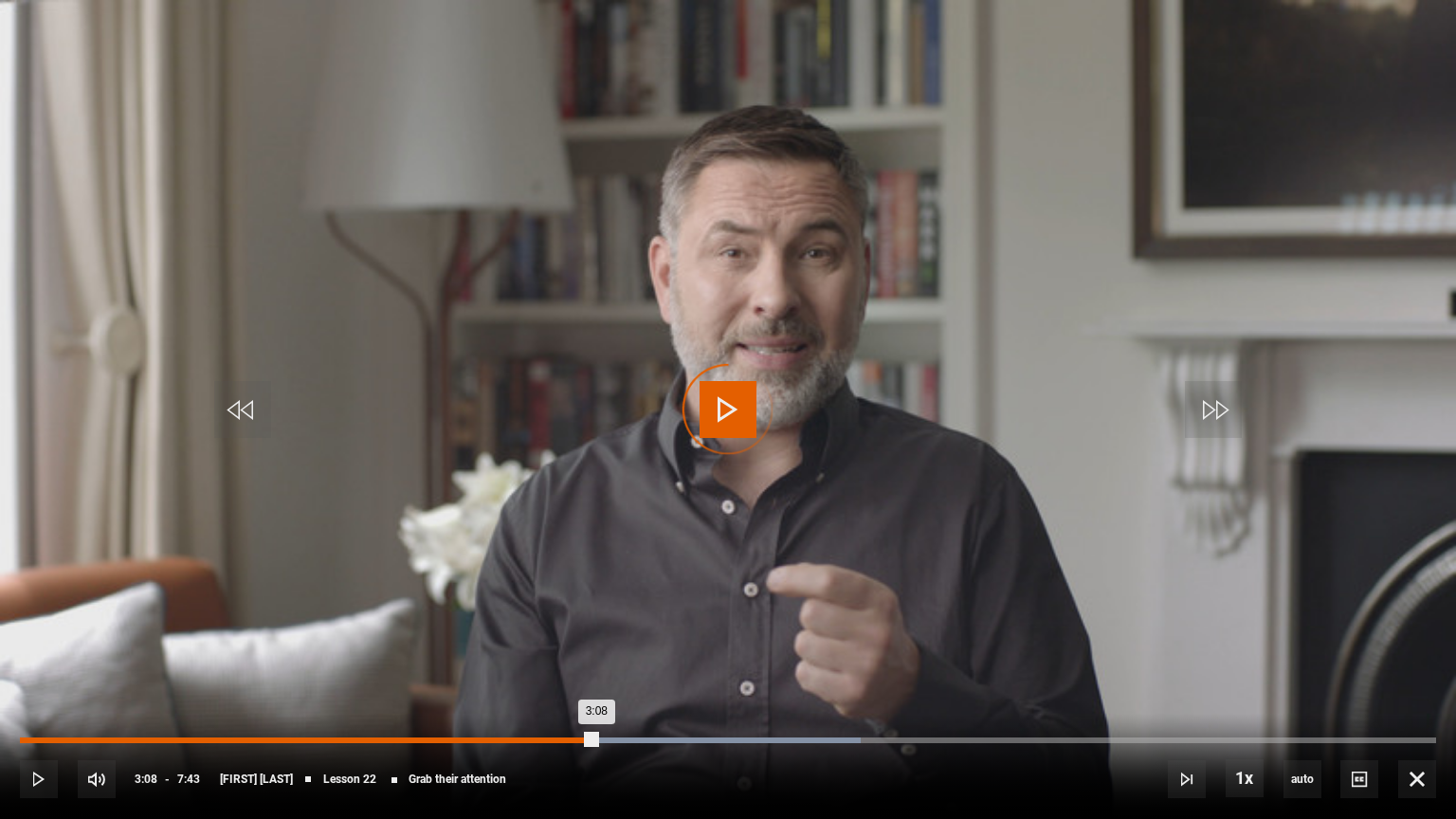 click on "Loaded :  59.40% 3:08 3:08" at bounding box center [728, 740] 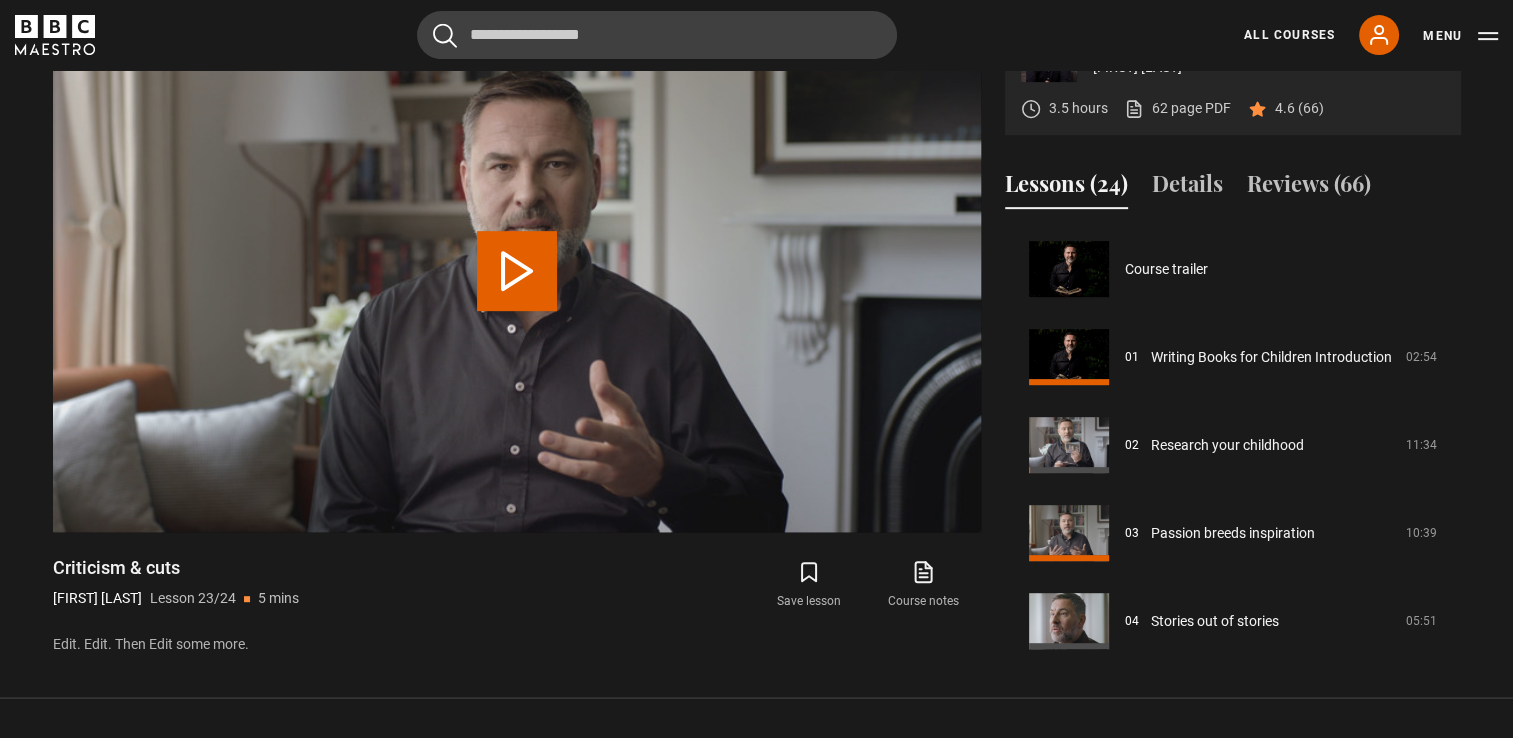 scroll, scrollTop: 1768, scrollLeft: 0, axis: vertical 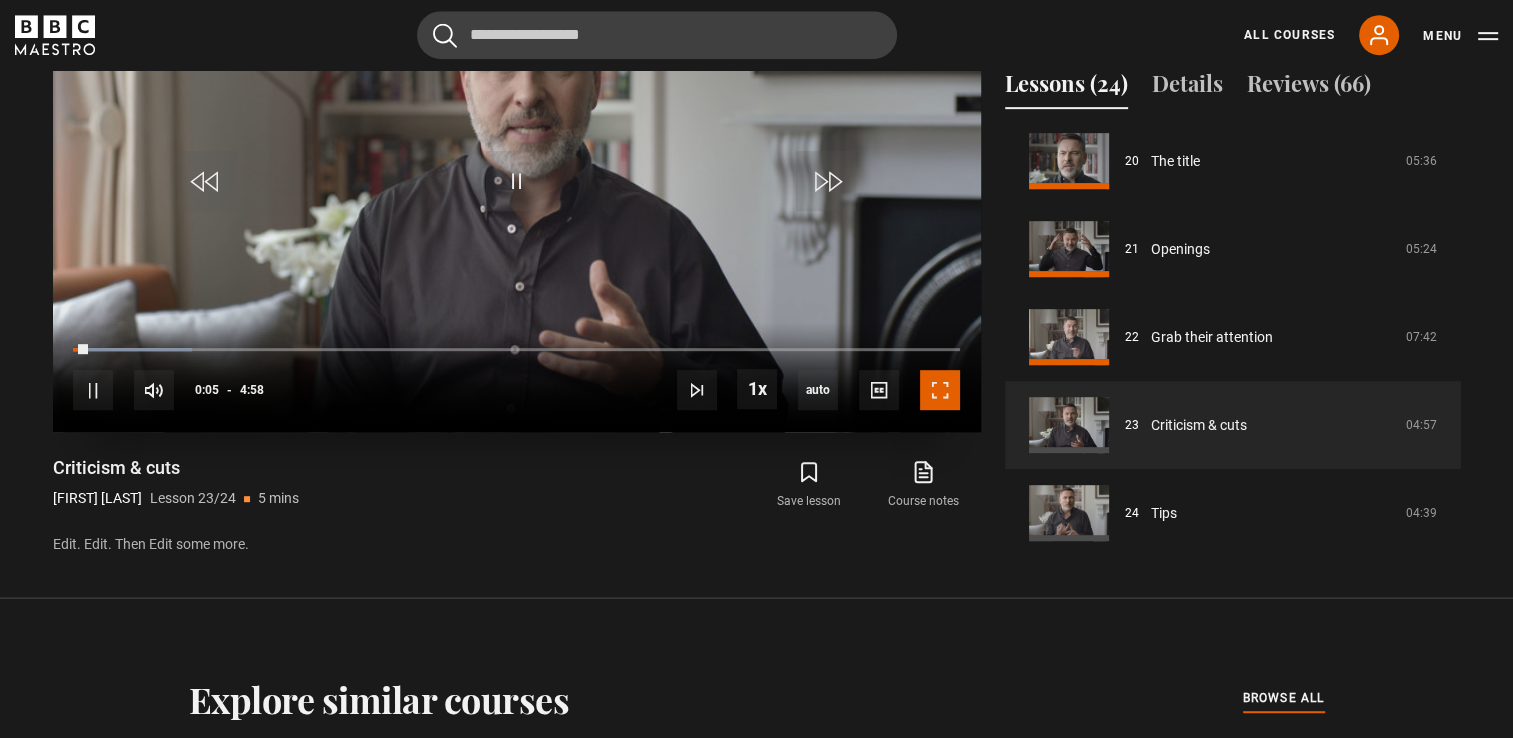 click at bounding box center (940, 390) 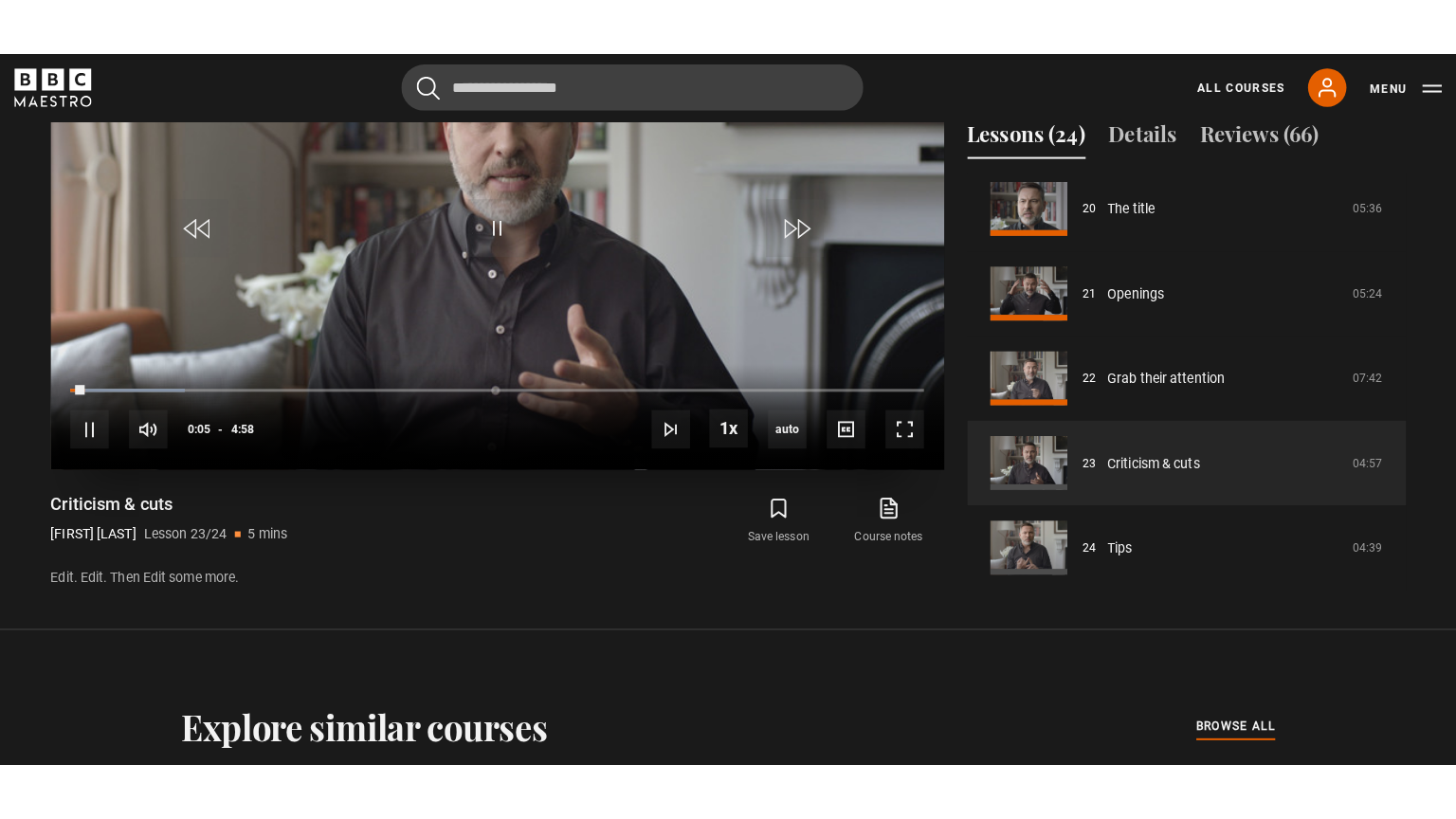 scroll, scrollTop: 838, scrollLeft: 0, axis: vertical 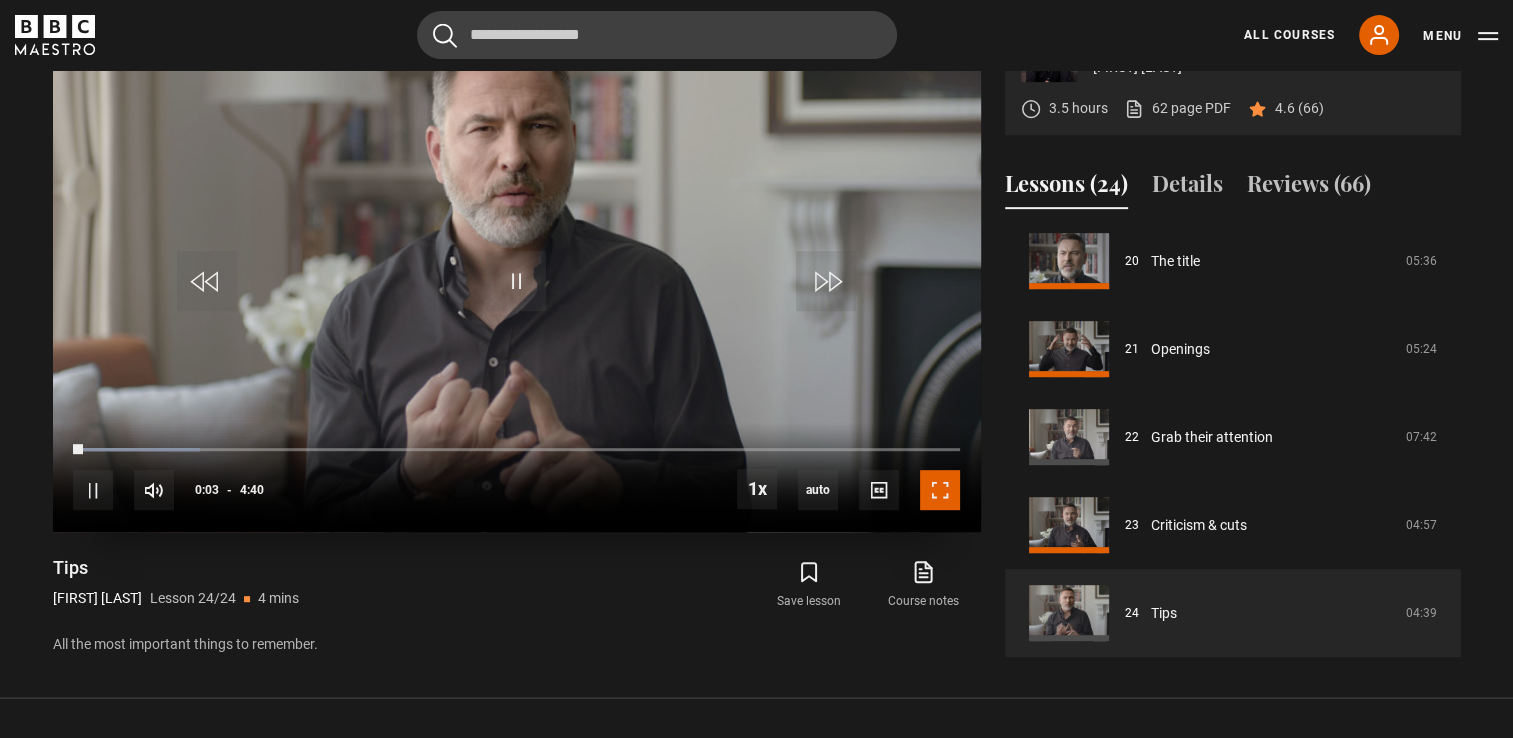 click at bounding box center (940, 490) 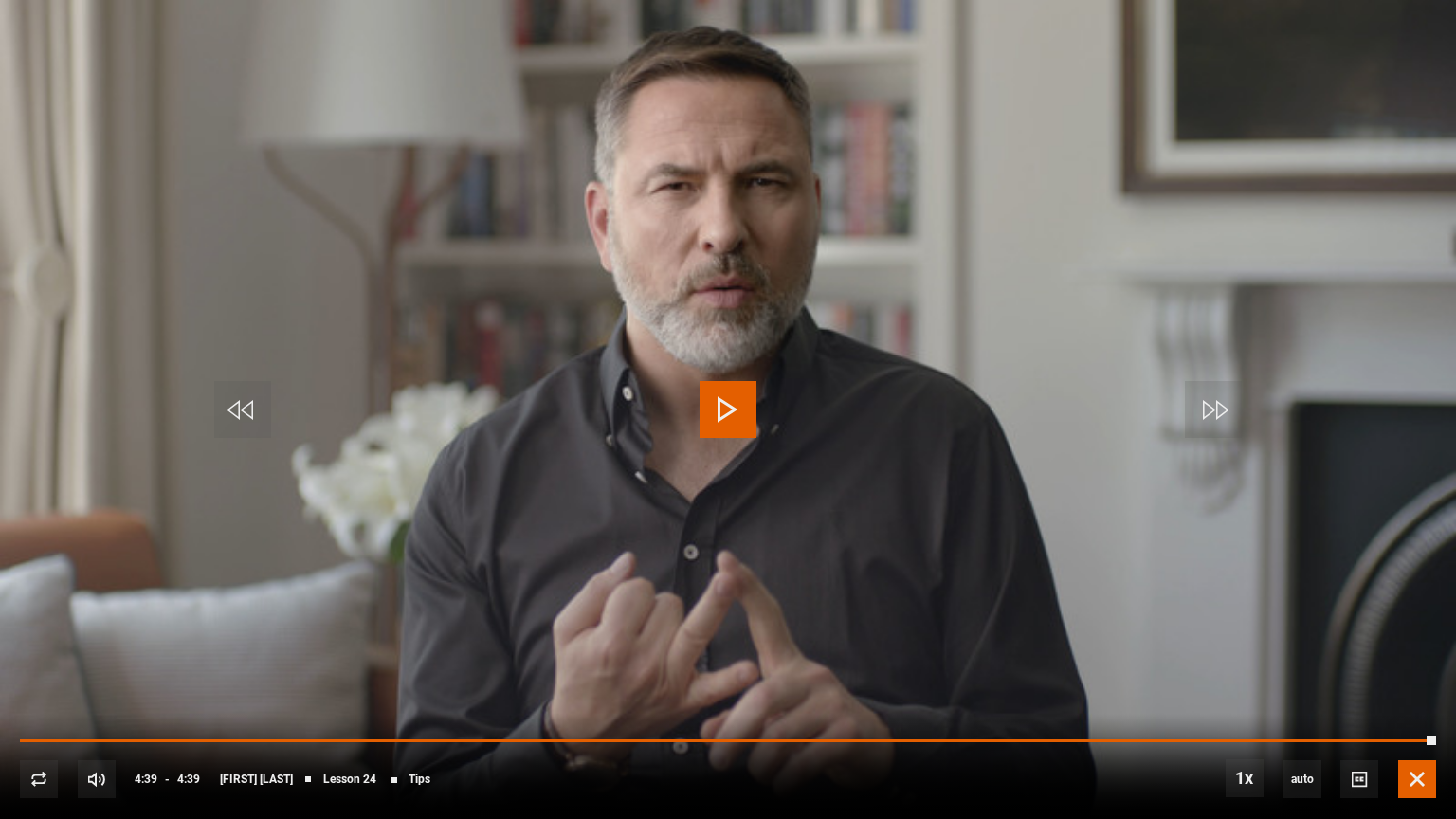 click at bounding box center (1417, 779) 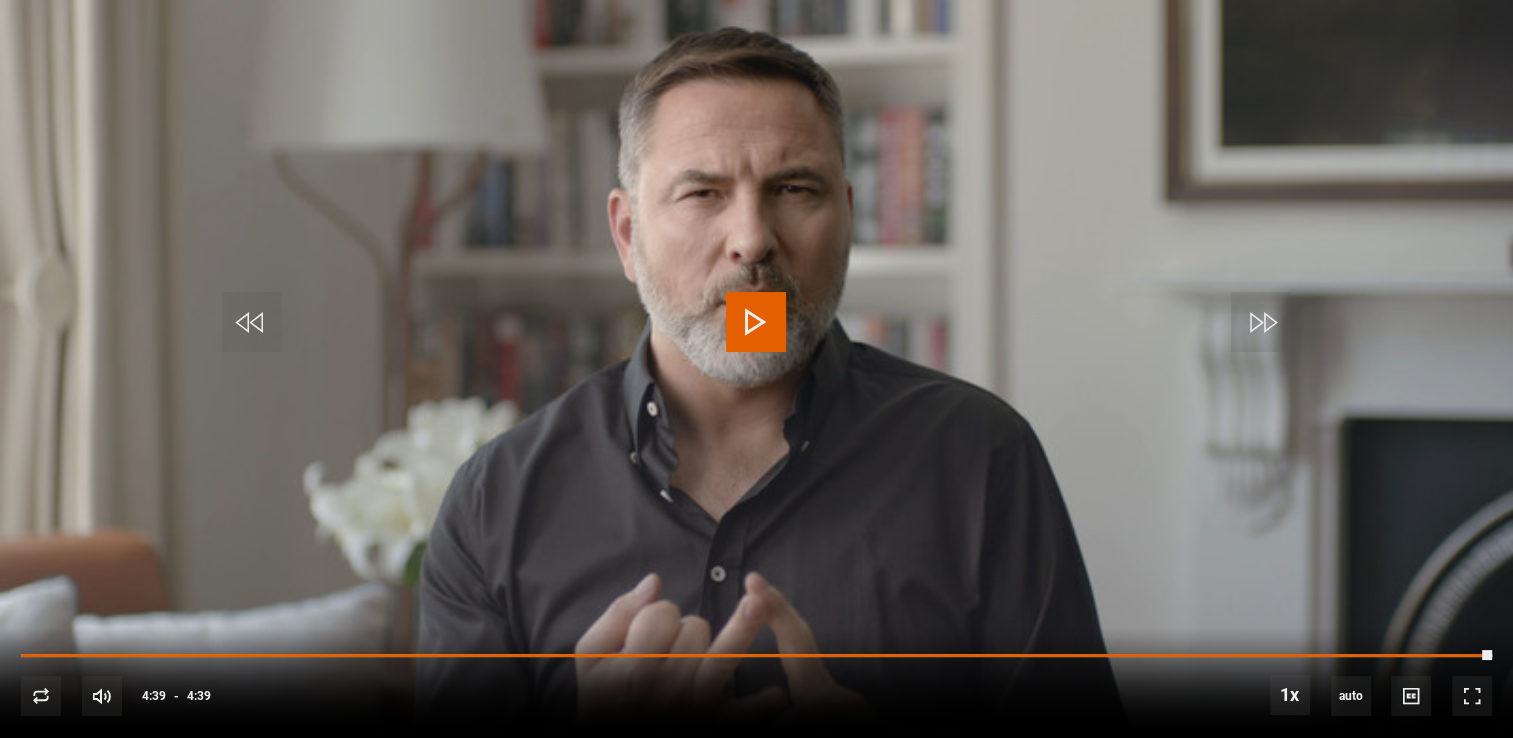 scroll, scrollTop: 0, scrollLeft: 0, axis: both 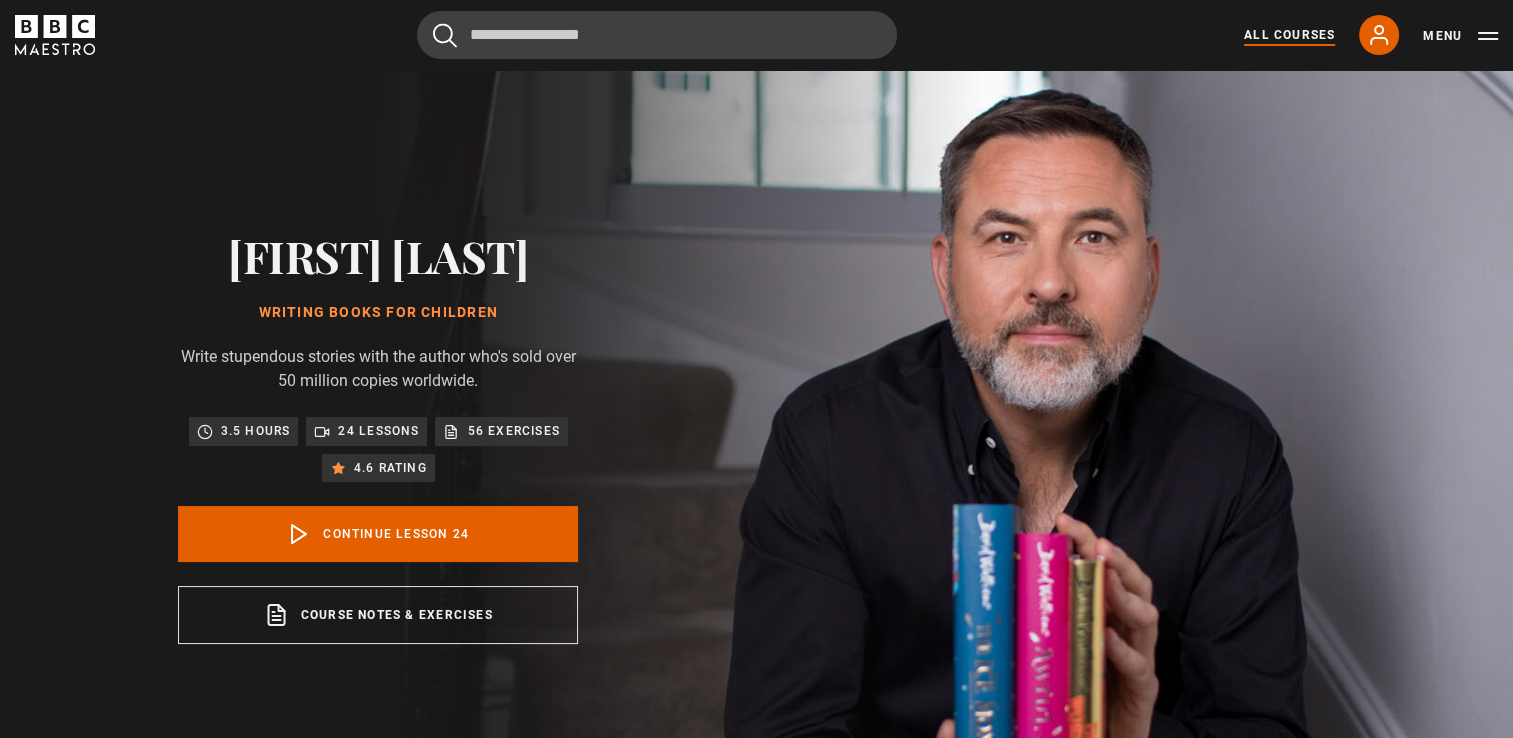 click on "All Courses" at bounding box center (1289, 35) 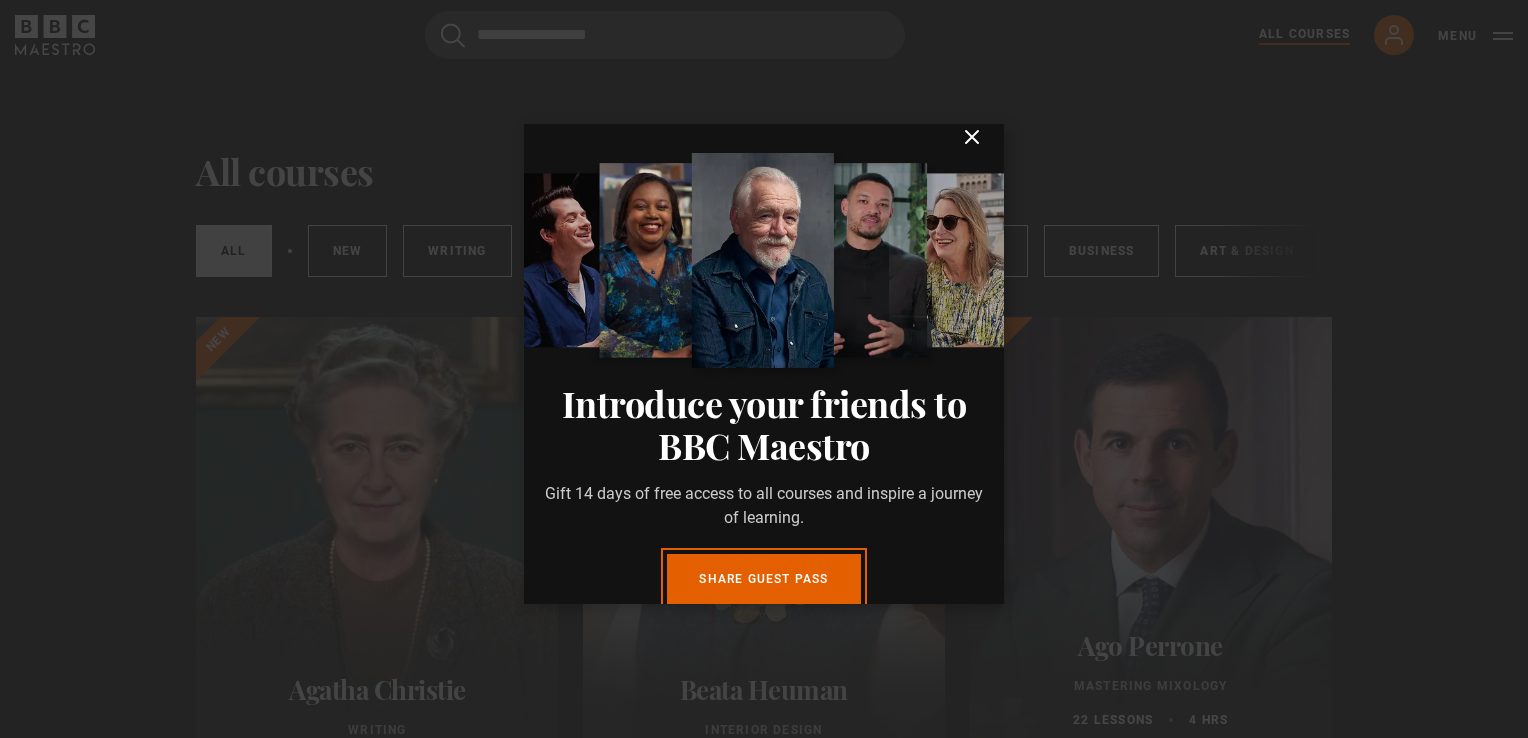 scroll, scrollTop: 0, scrollLeft: 0, axis: both 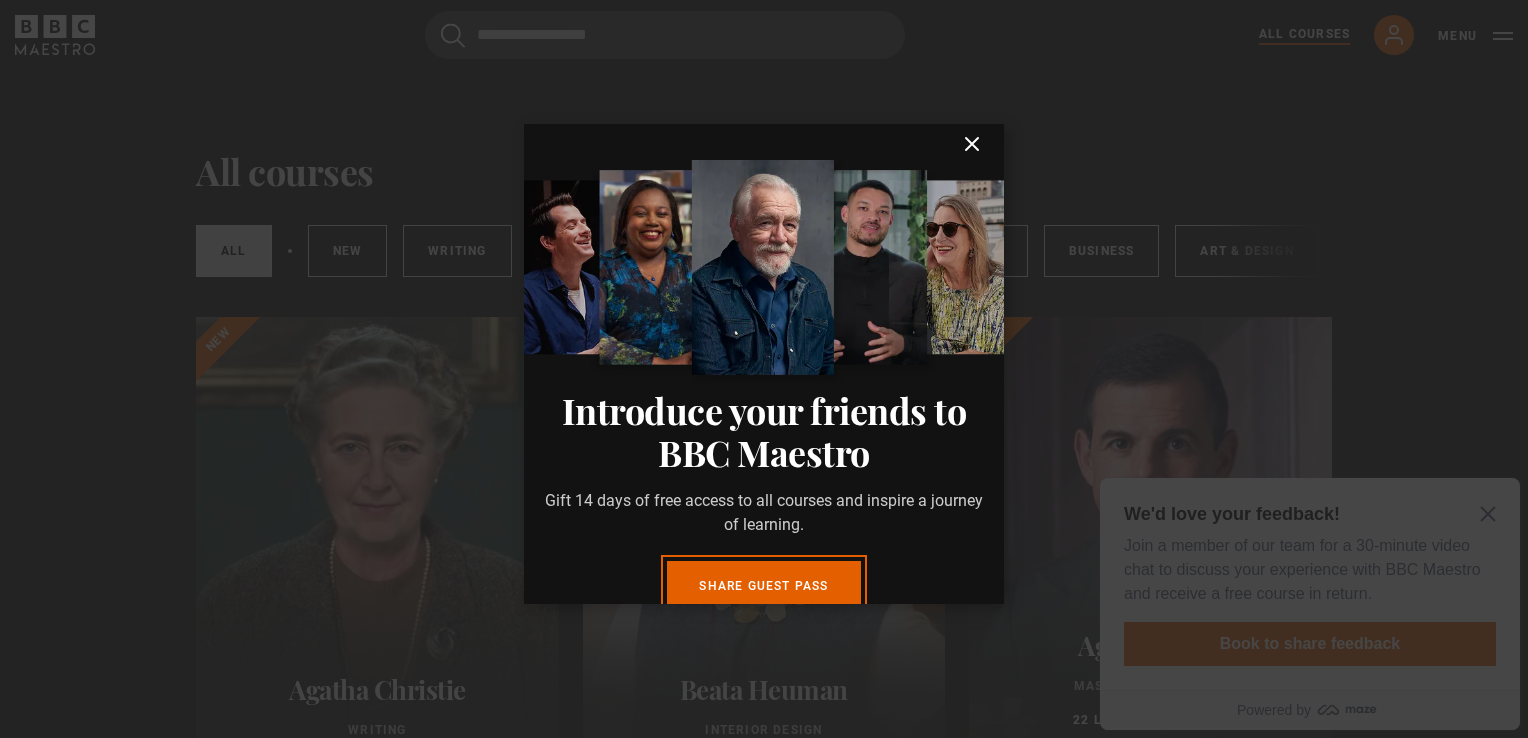click 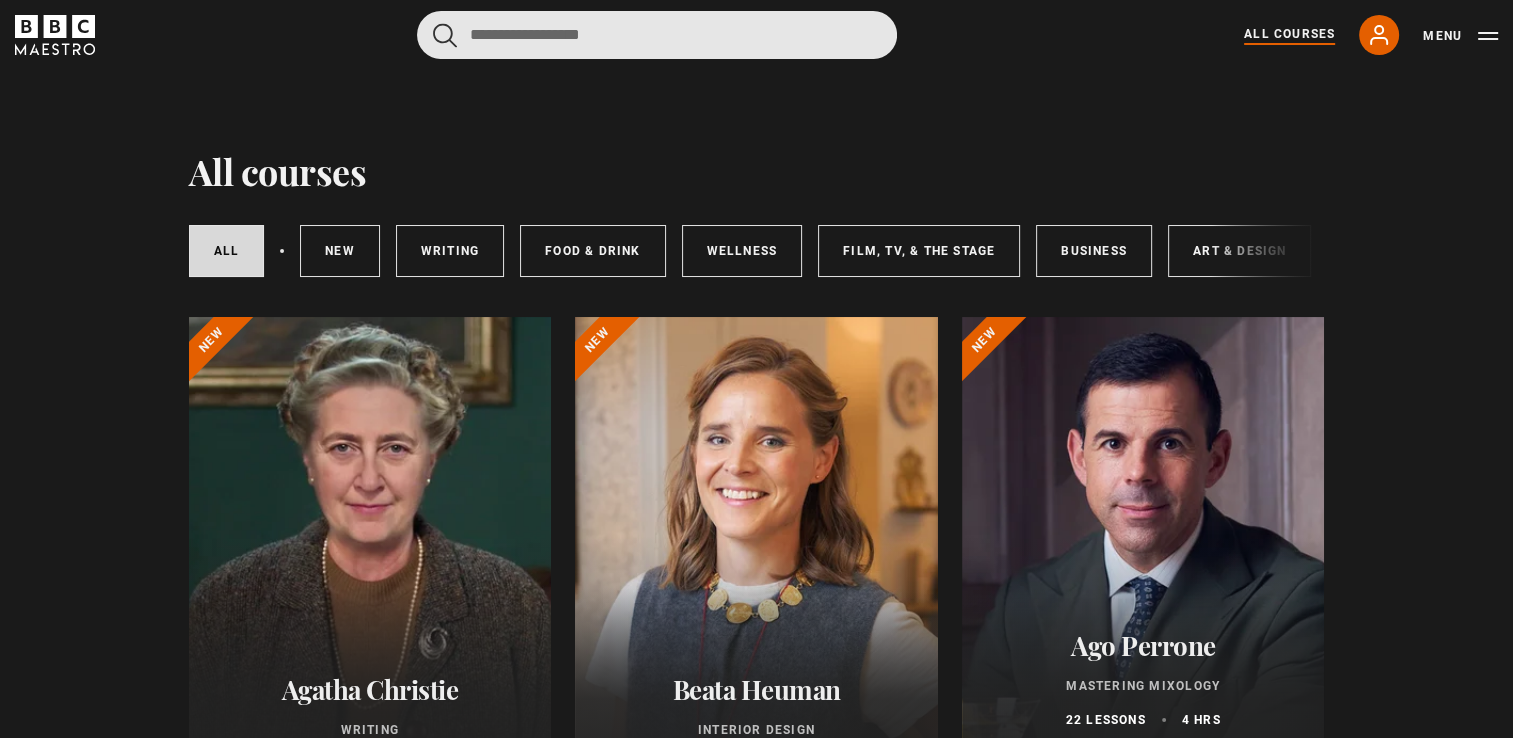 click at bounding box center [657, 35] 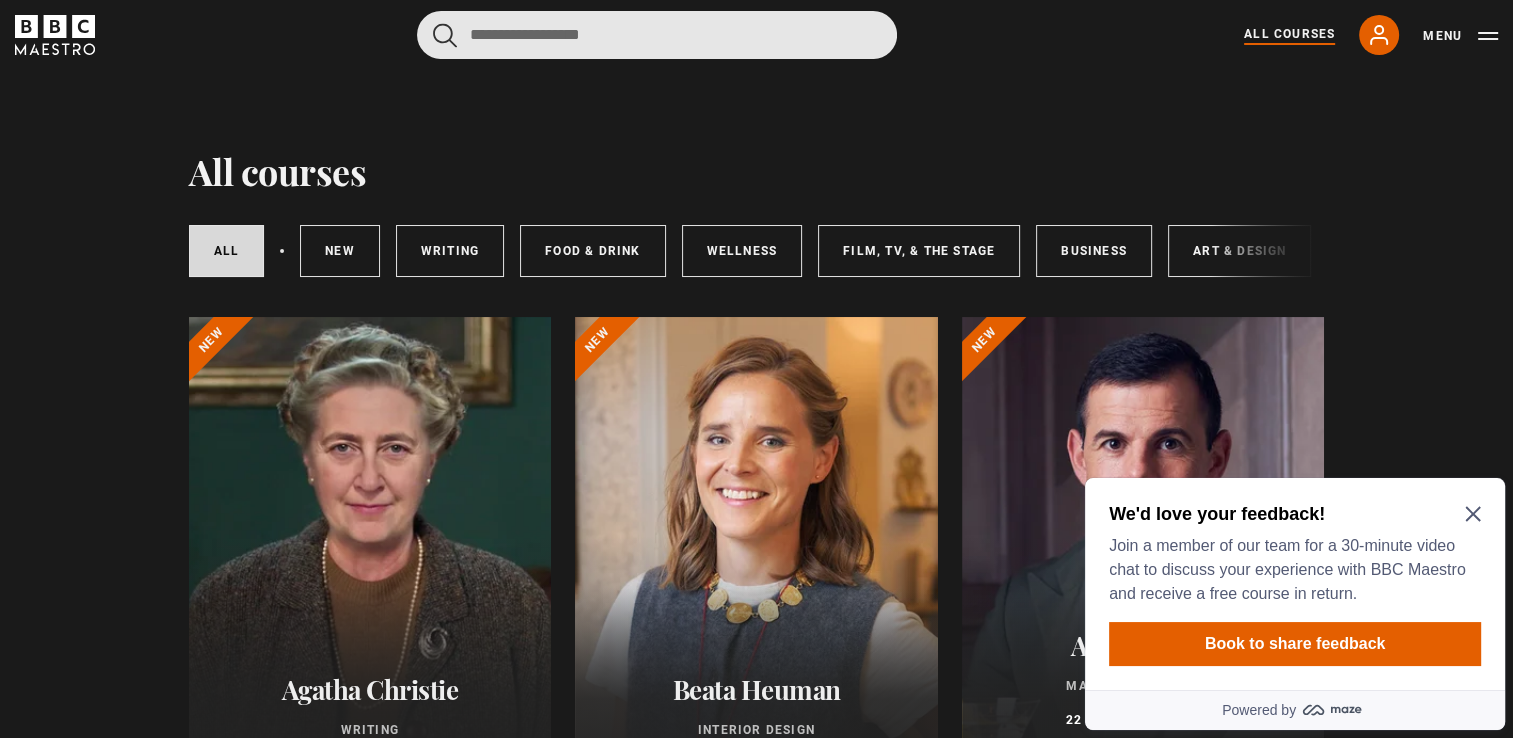 scroll, scrollTop: 0, scrollLeft: 0, axis: both 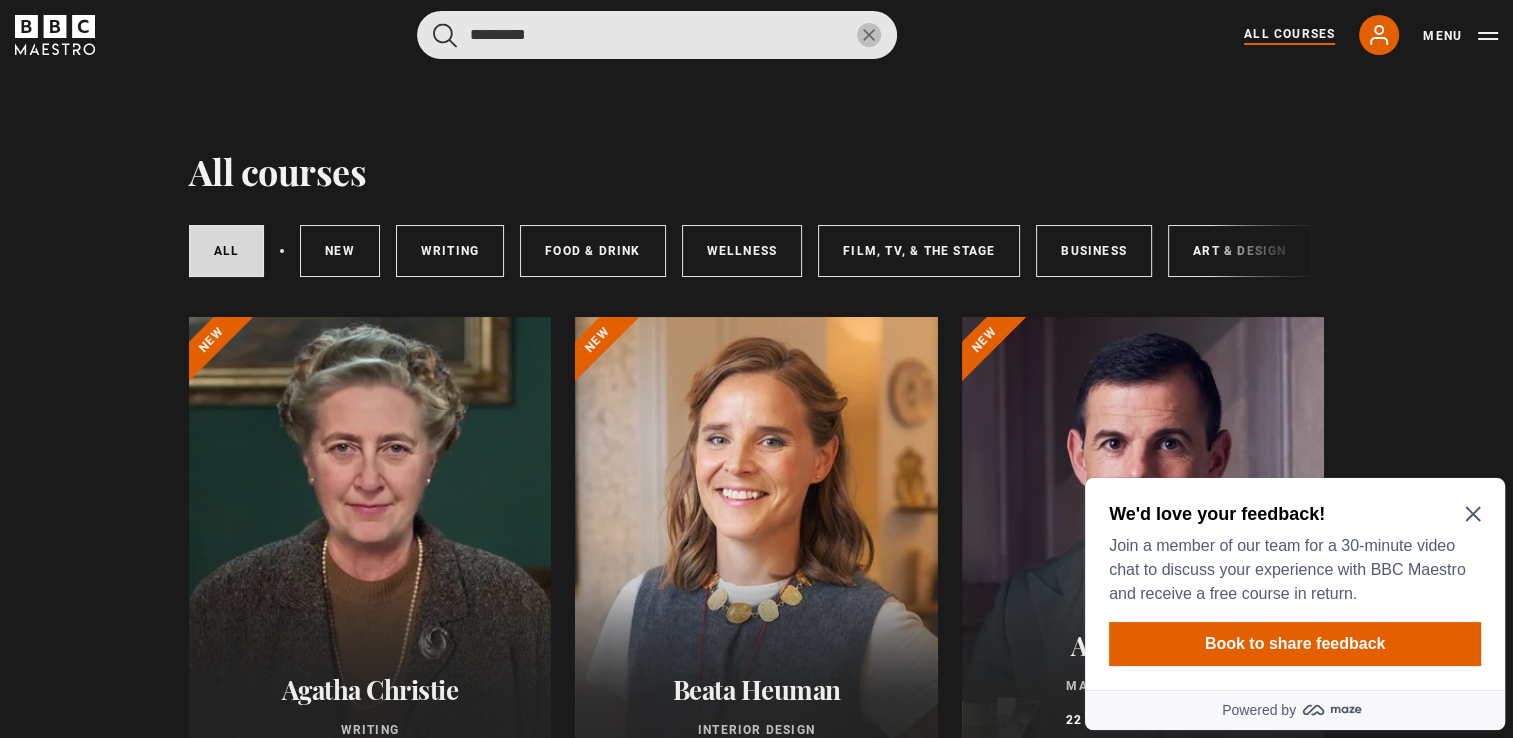 click at bounding box center [445, 35] 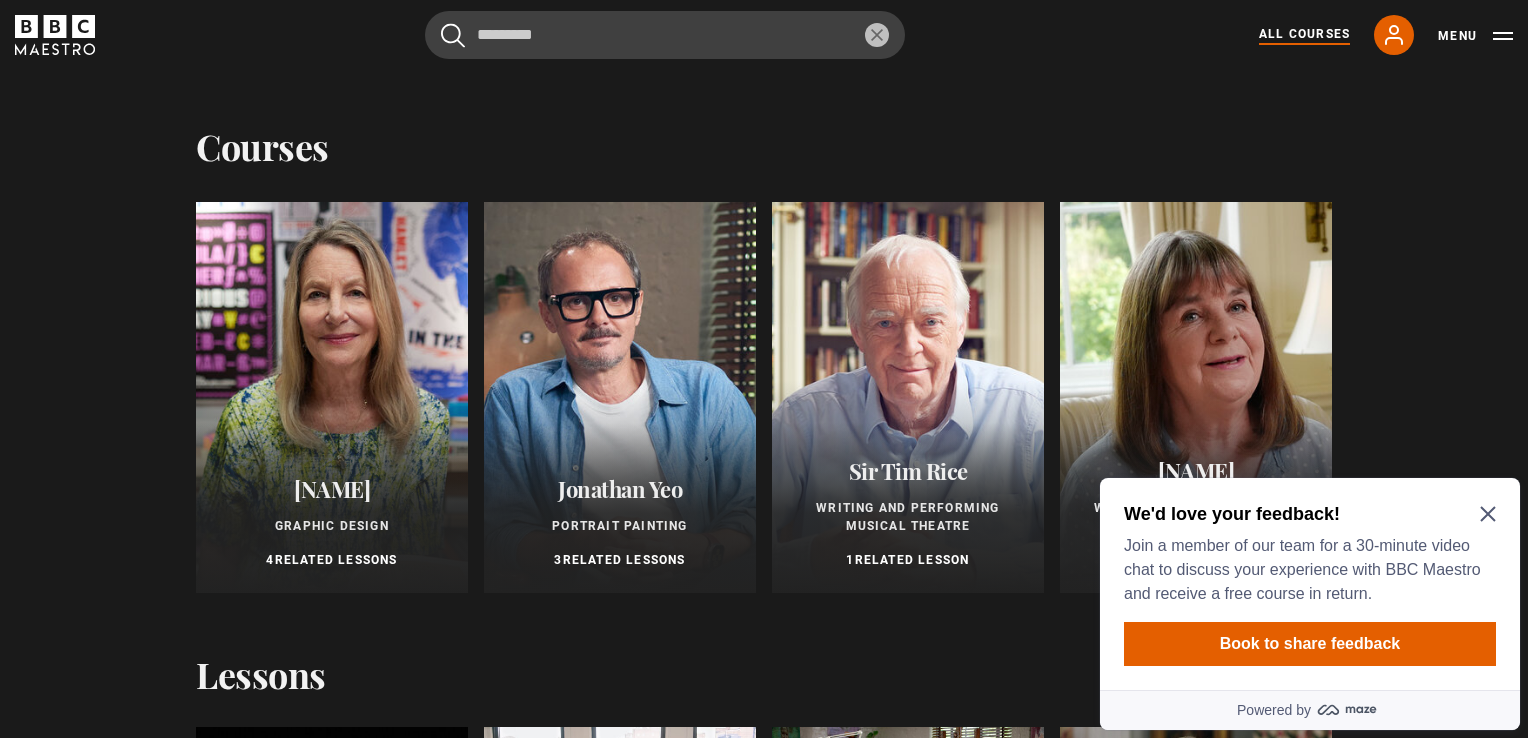 click 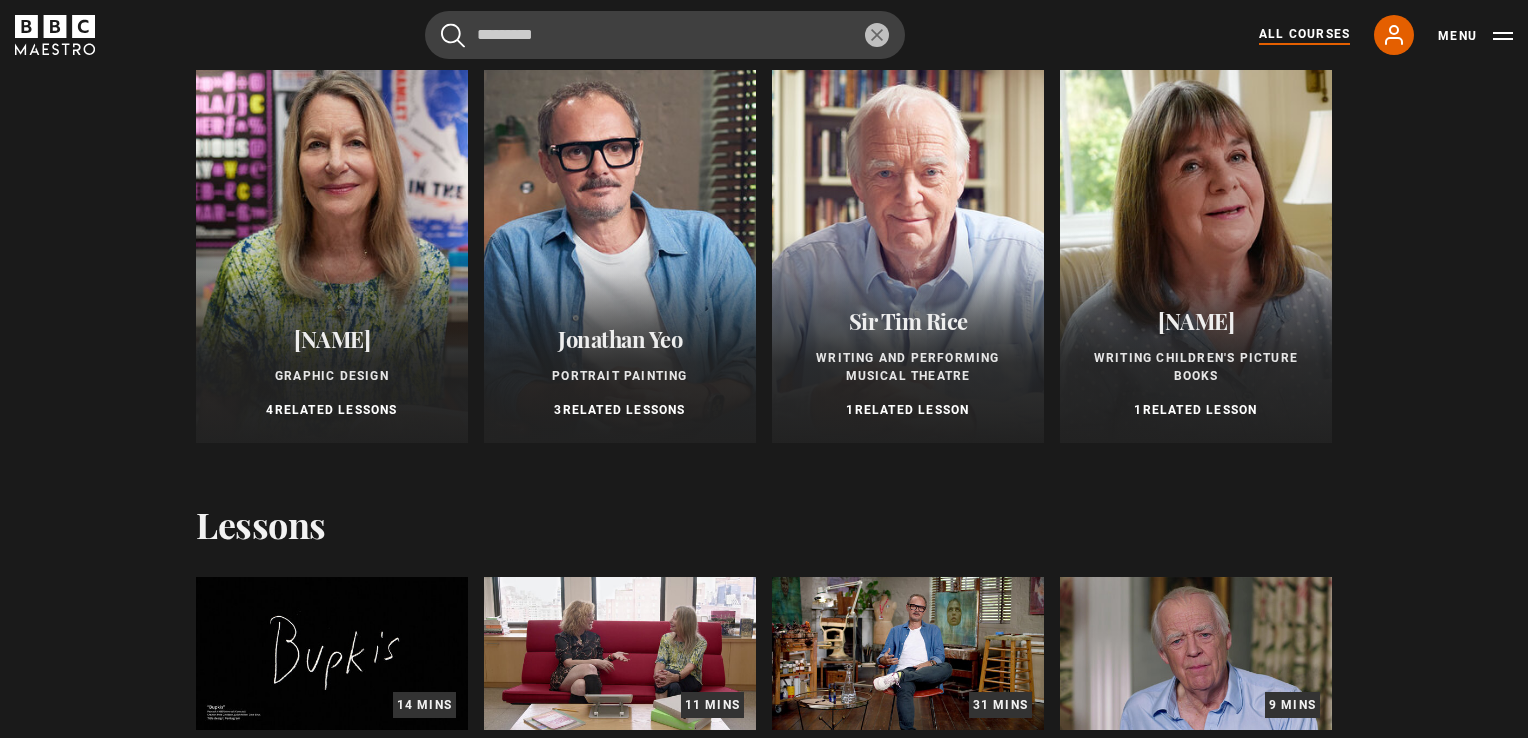 scroll, scrollTop: 0, scrollLeft: 0, axis: both 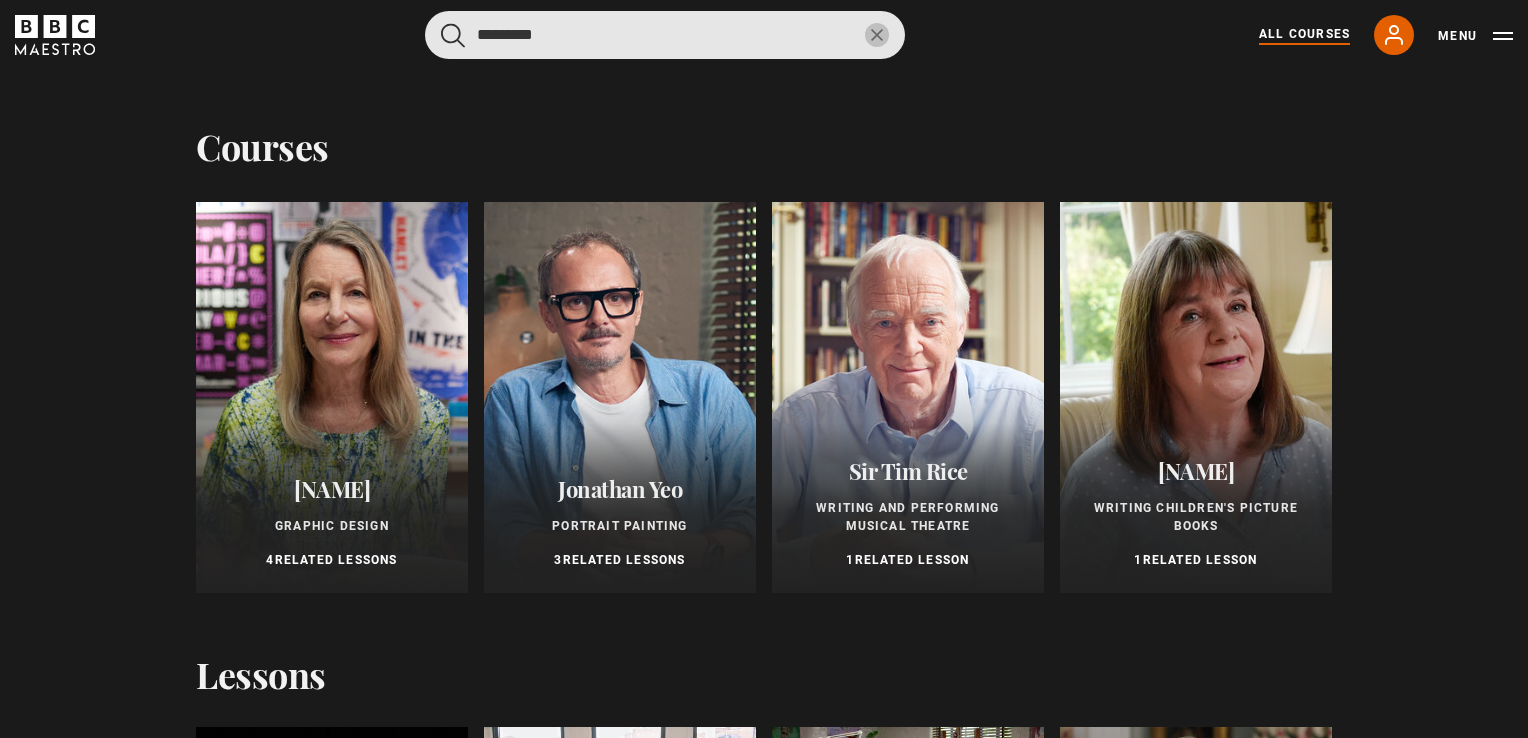 click on "*********" at bounding box center [665, 35] 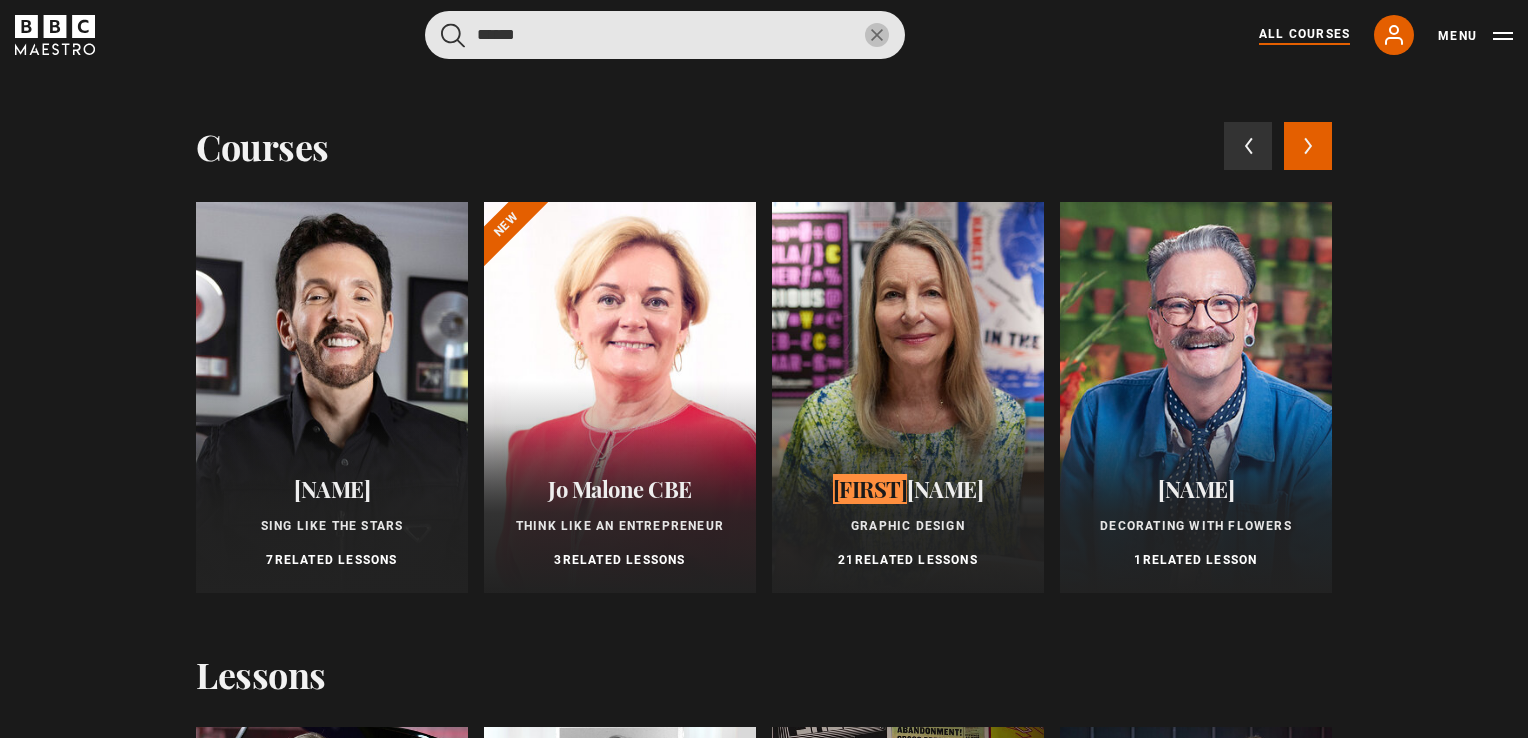 type on "*****" 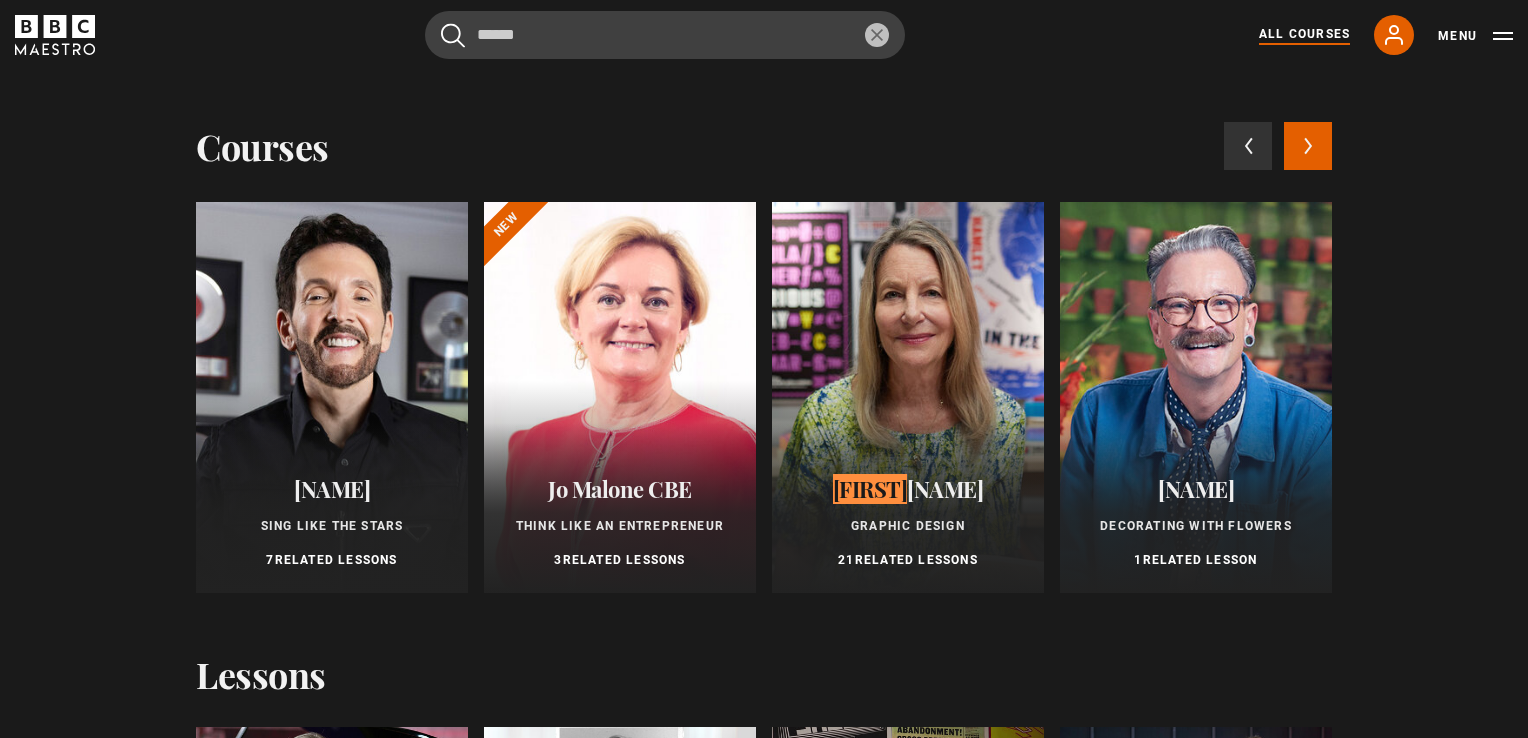 click on "Paula" at bounding box center [870, 489] 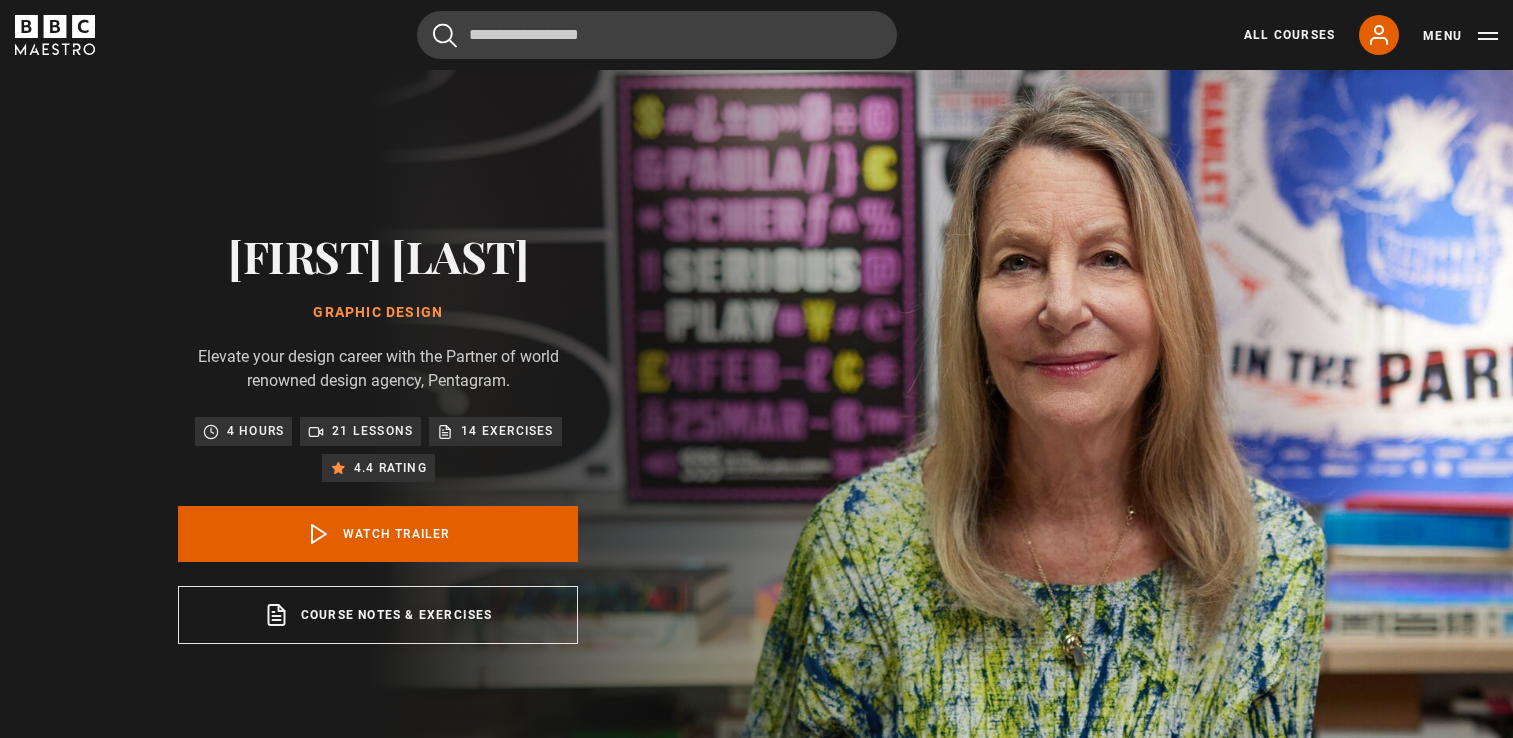 scroll, scrollTop: 377, scrollLeft: 0, axis: vertical 